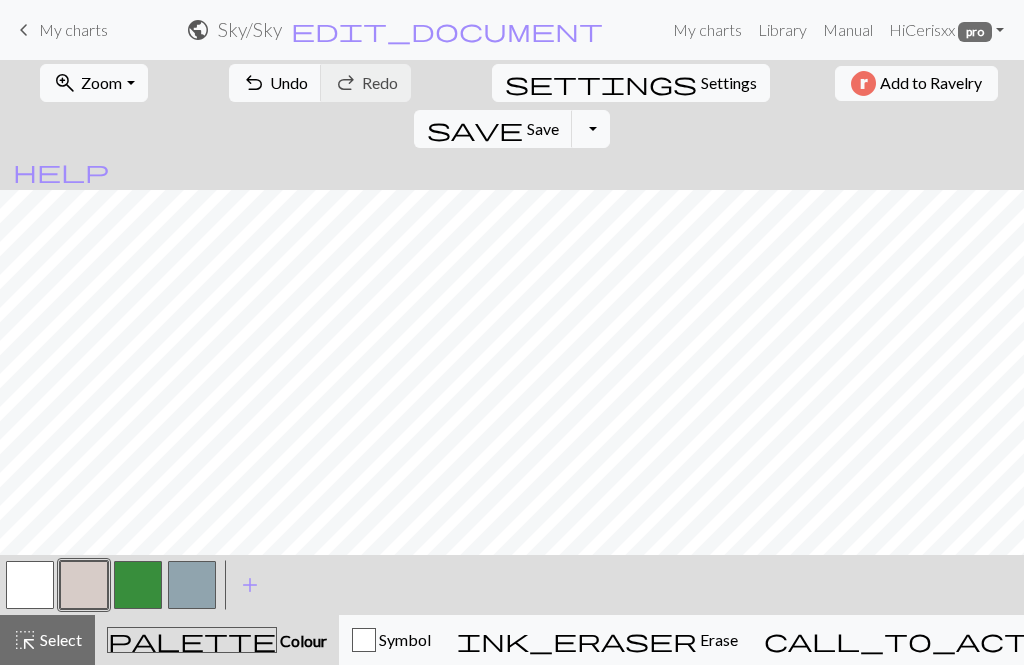 scroll, scrollTop: 0, scrollLeft: 0, axis: both 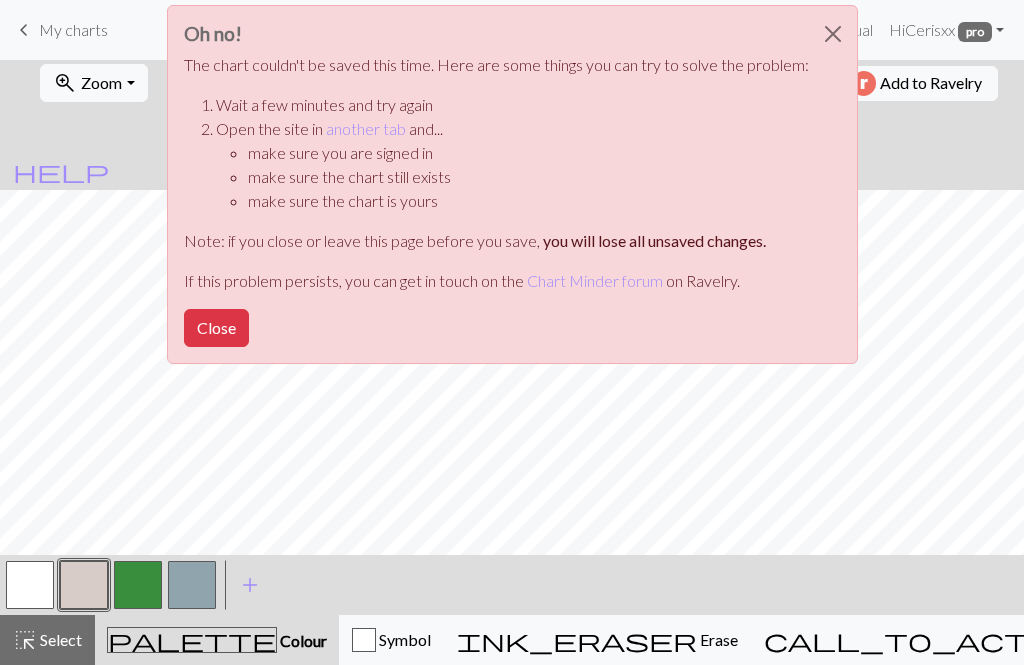 click on "Close" at bounding box center [216, 328] 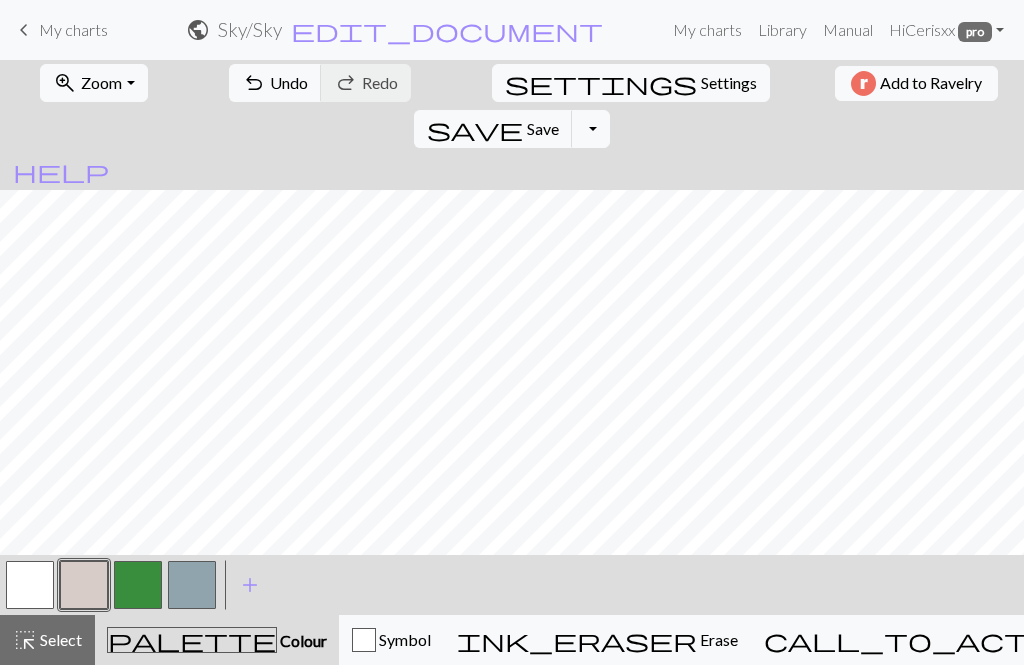 click on "Toggle Dropdown" at bounding box center [591, 129] 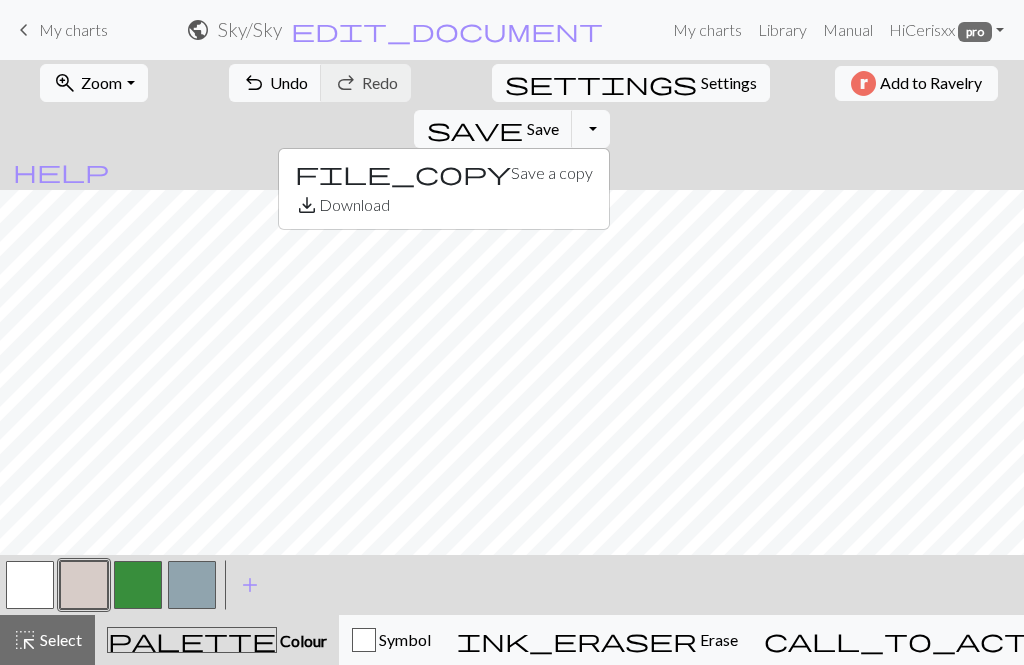click on "file_copy  Save a copy" at bounding box center (444, 173) 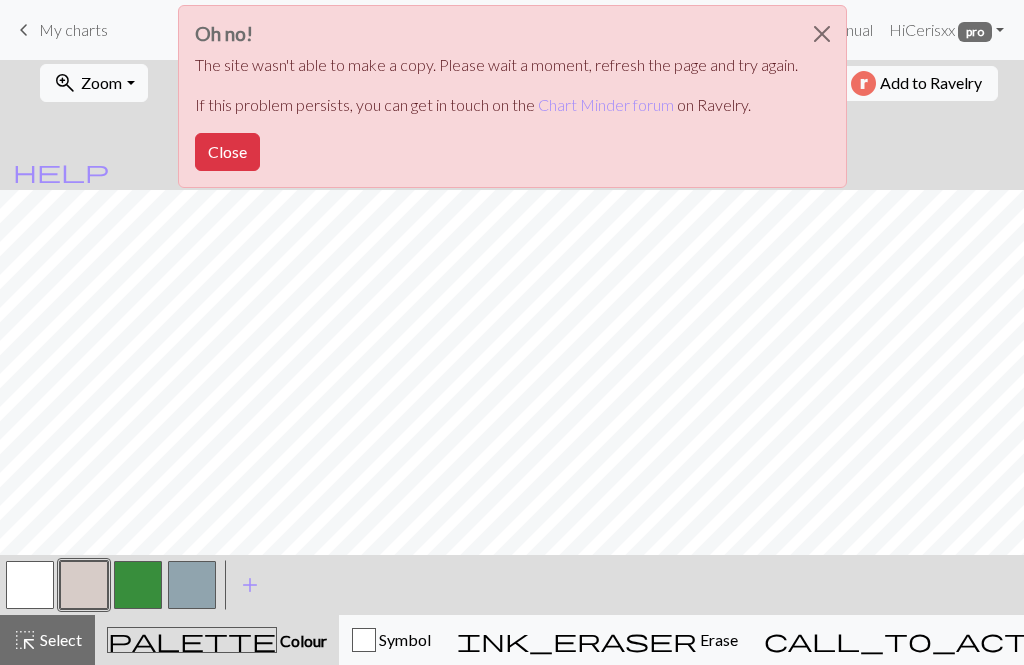 click on "Close" at bounding box center (227, 152) 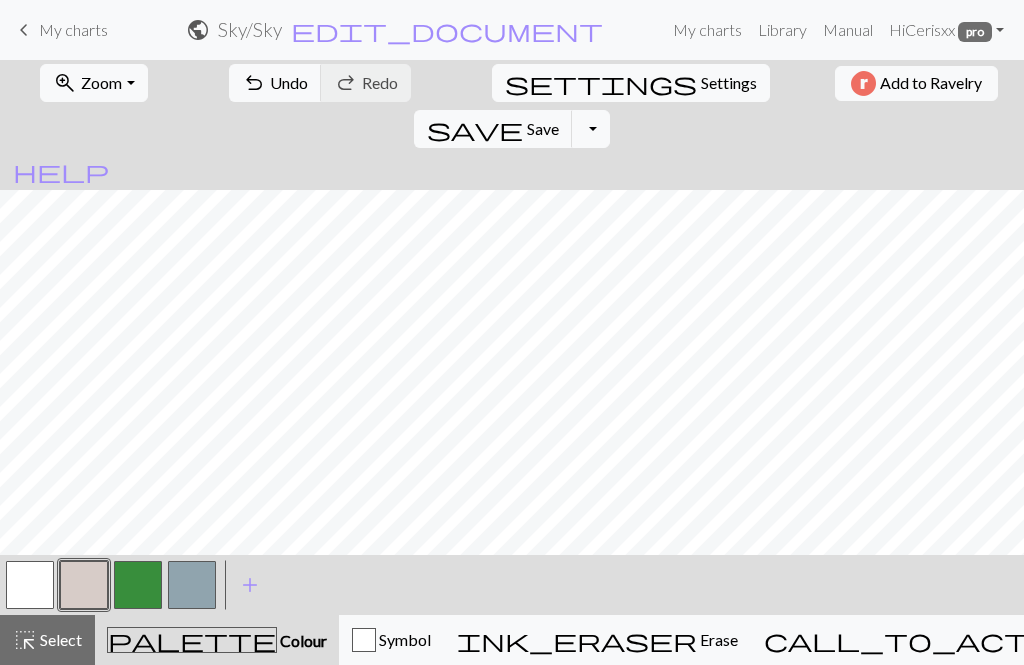 click on "[LOCATION]  /  [LOCATION]" at bounding box center (250, 29) 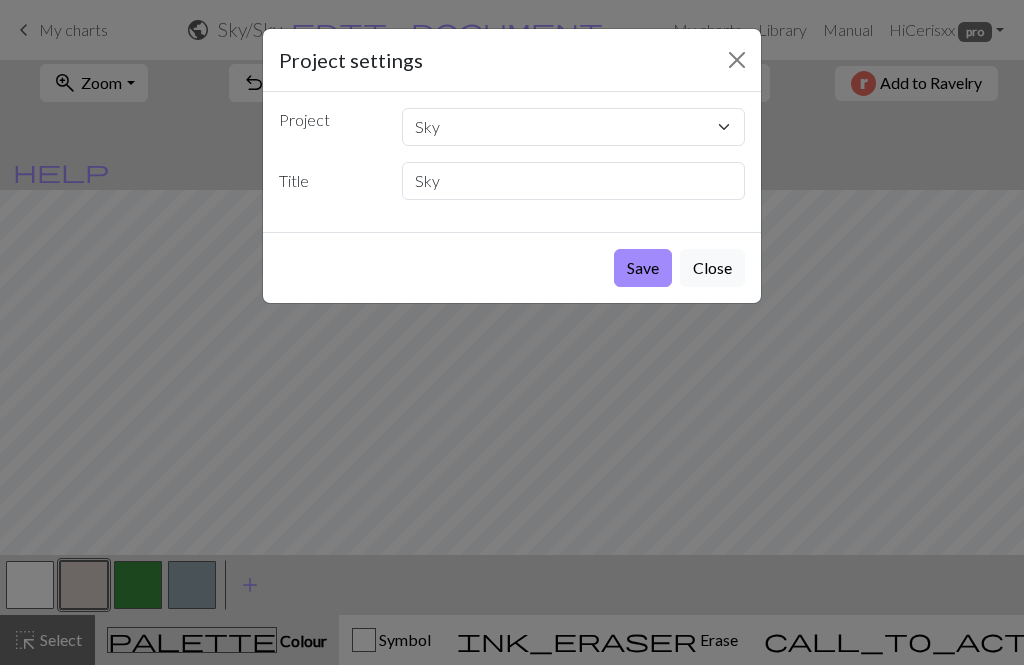 click on "Save" at bounding box center [643, 268] 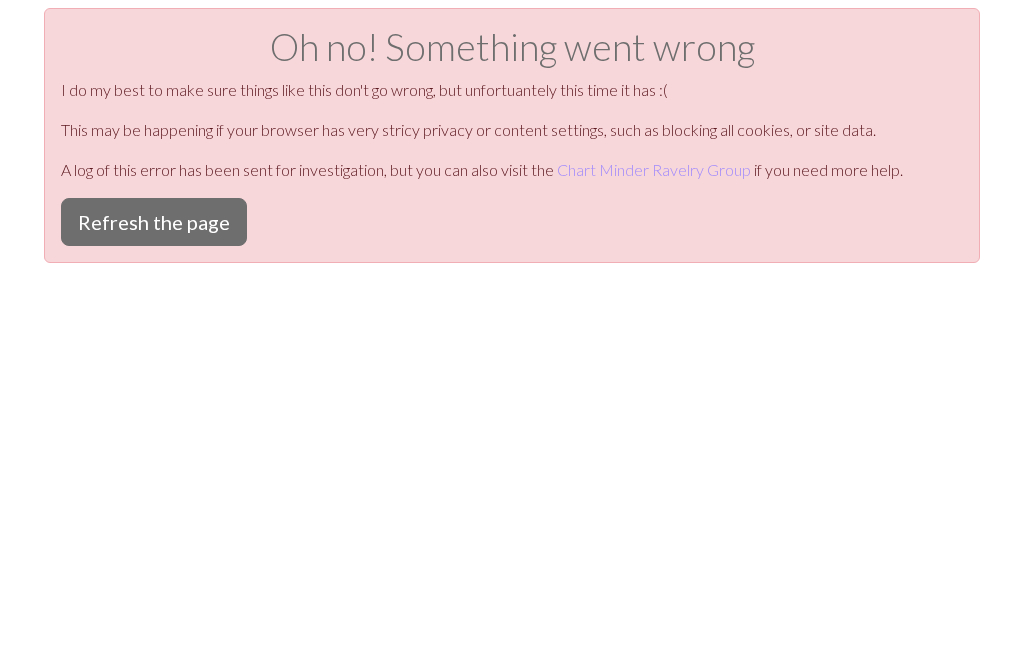 click on "Refresh the page" at bounding box center [154, 222] 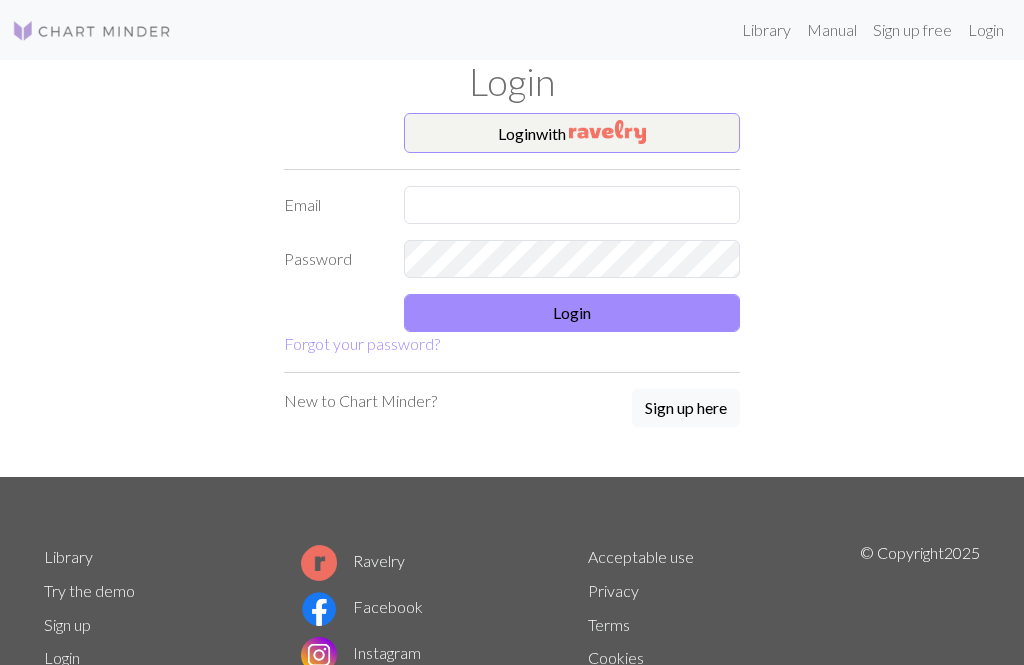 scroll, scrollTop: 0, scrollLeft: 0, axis: both 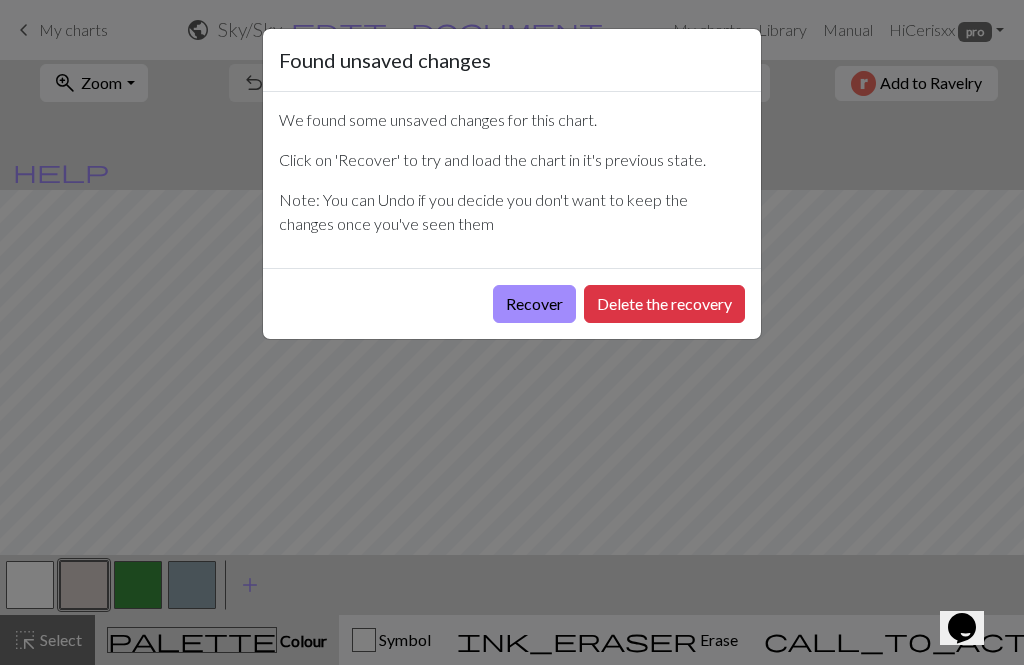 click on "Recover" at bounding box center (534, 304) 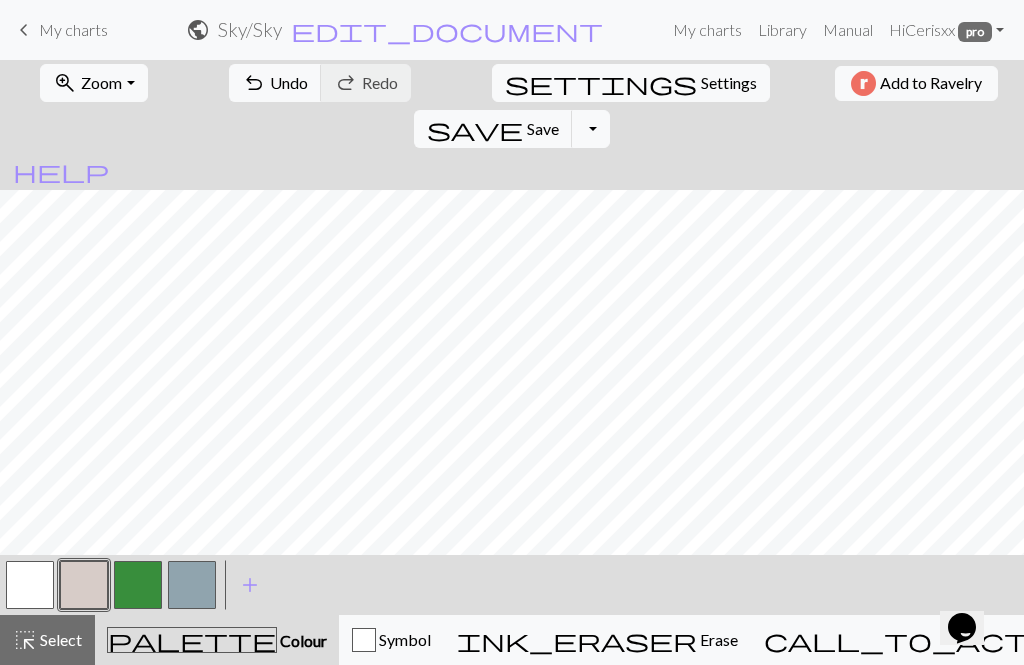 click on "My charts" at bounding box center (73, 29) 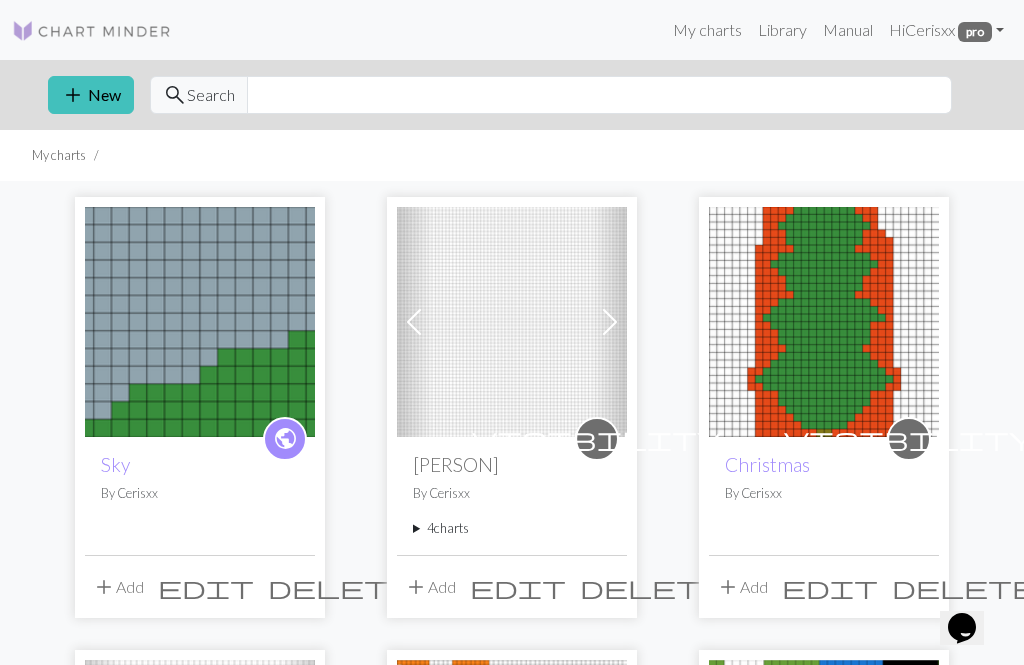 click on "add" at bounding box center (73, 95) 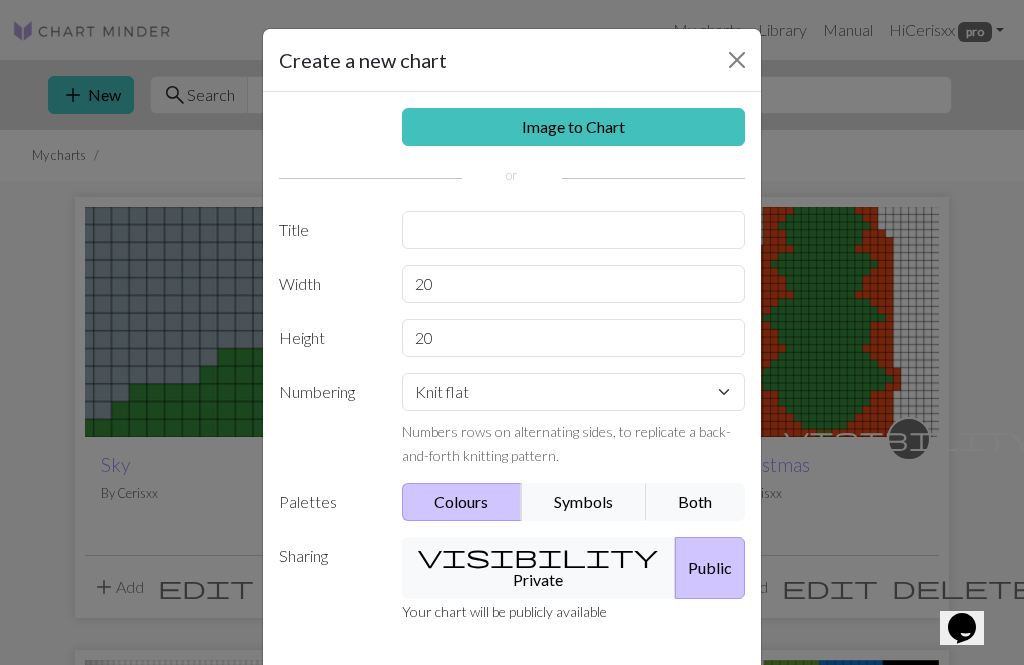 click on "Image to Chart" at bounding box center (574, 127) 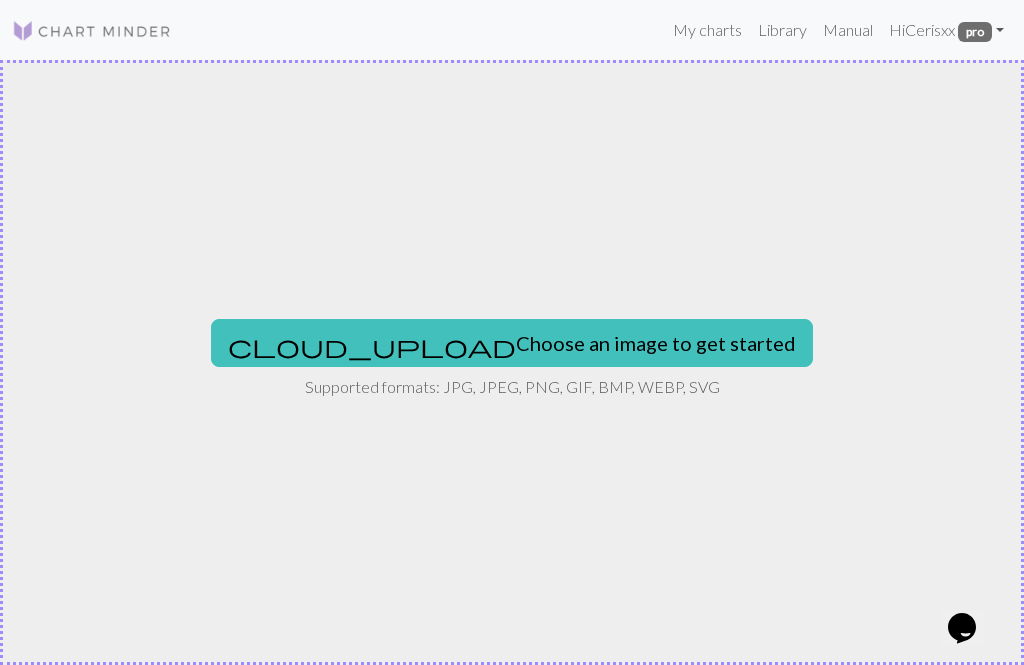 click on "cloud_upload  Choose an image to get started" at bounding box center (512, 343) 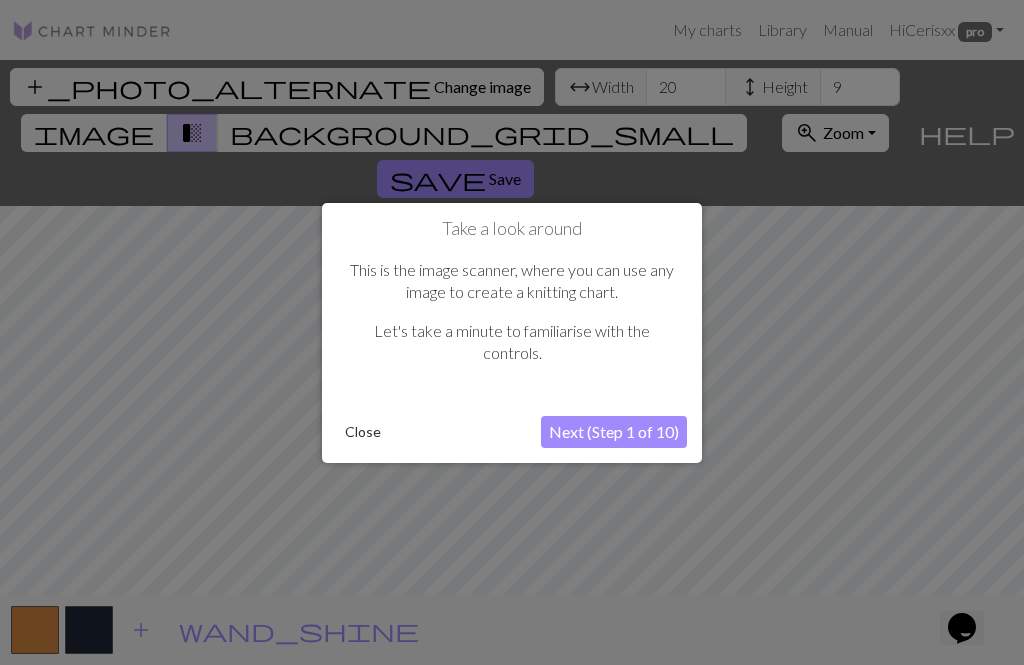 click on "Next (Step 1 of 10)" at bounding box center [614, 432] 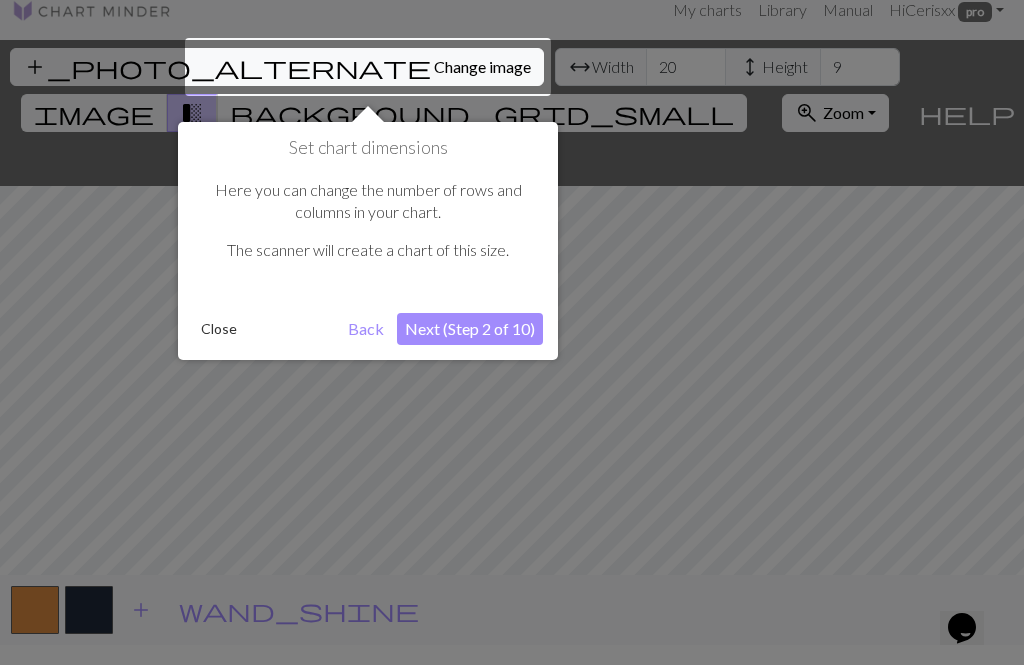 scroll, scrollTop: 38, scrollLeft: 0, axis: vertical 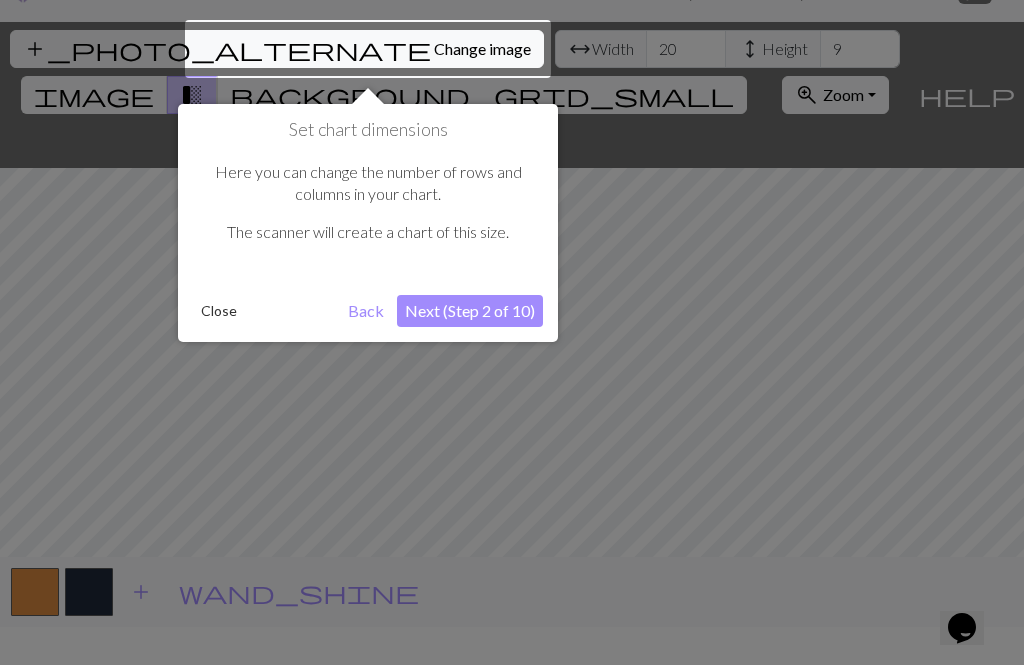 click at bounding box center (368, 49) 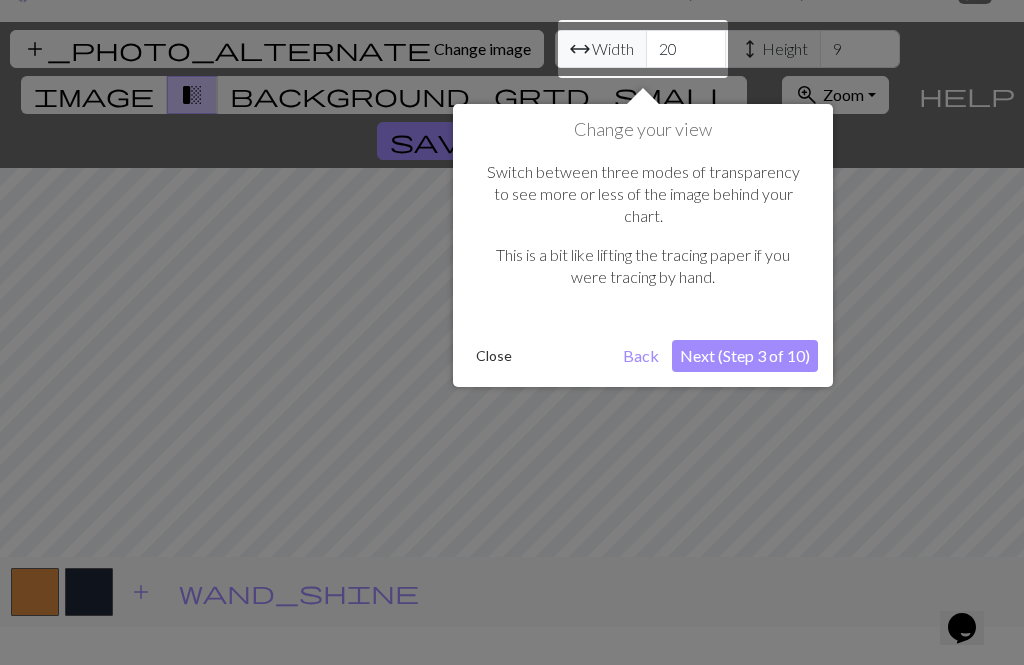 click at bounding box center [512, 326] 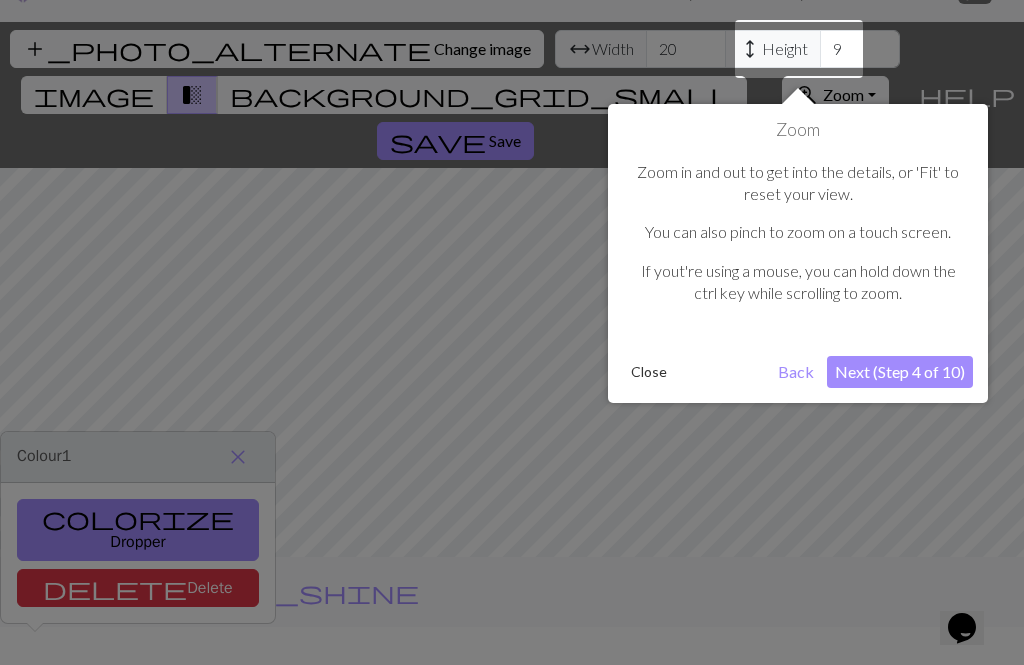 click at bounding box center [512, 326] 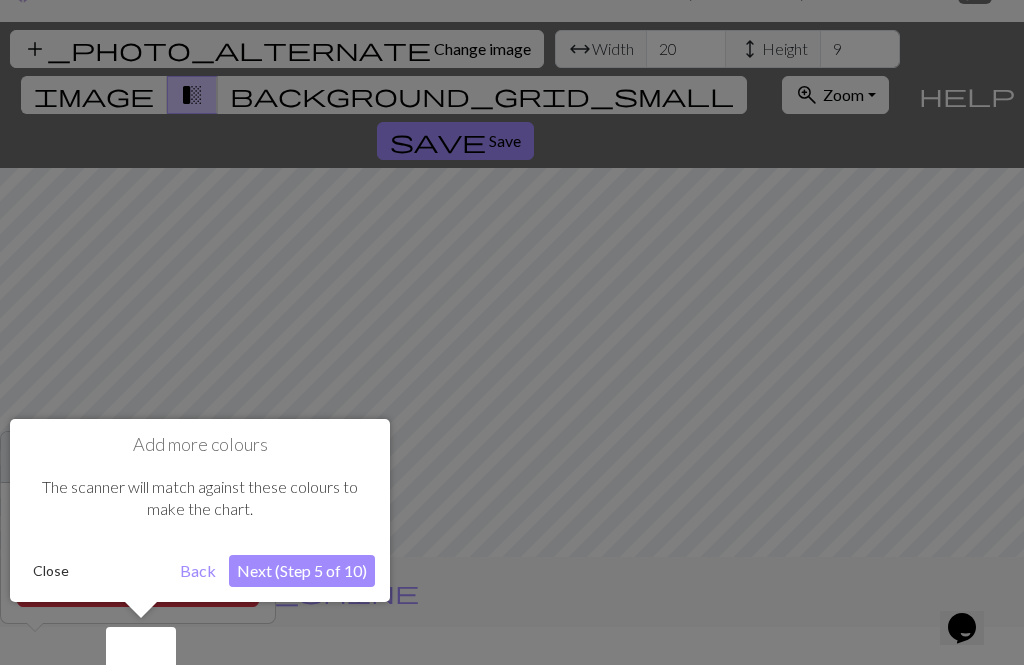 scroll, scrollTop: 64, scrollLeft: 0, axis: vertical 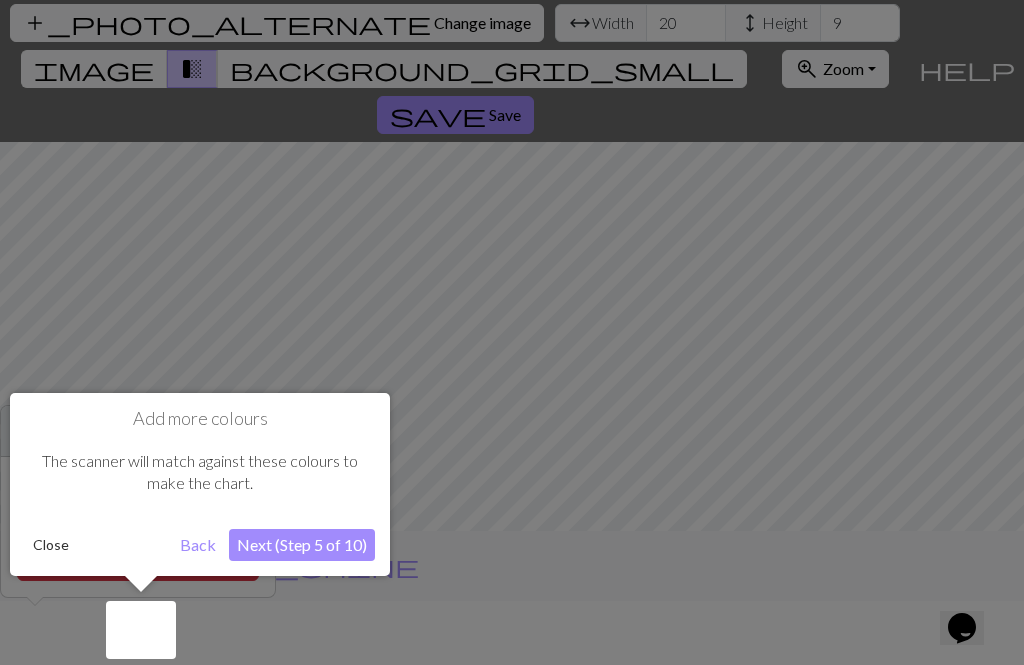 click on "Close" at bounding box center (51, 545) 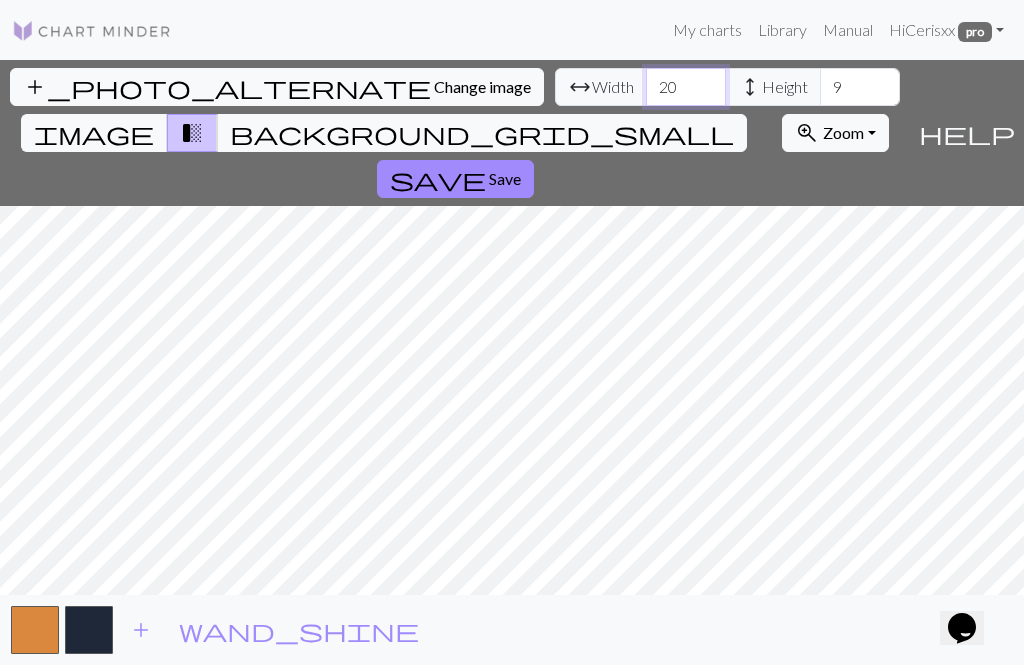 click on "20" at bounding box center (686, 87) 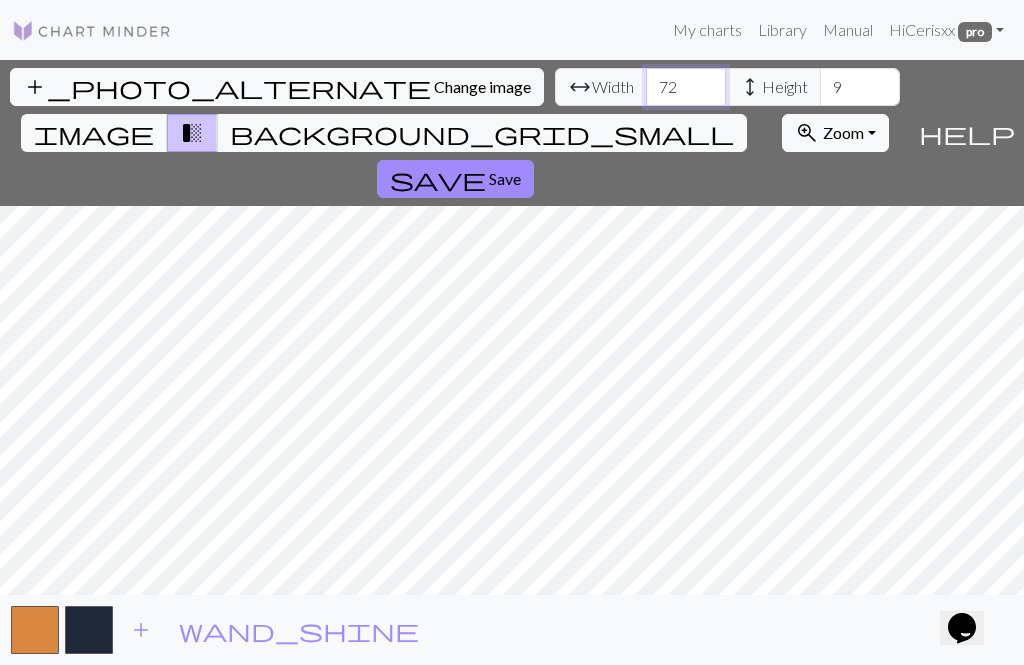 type on "72" 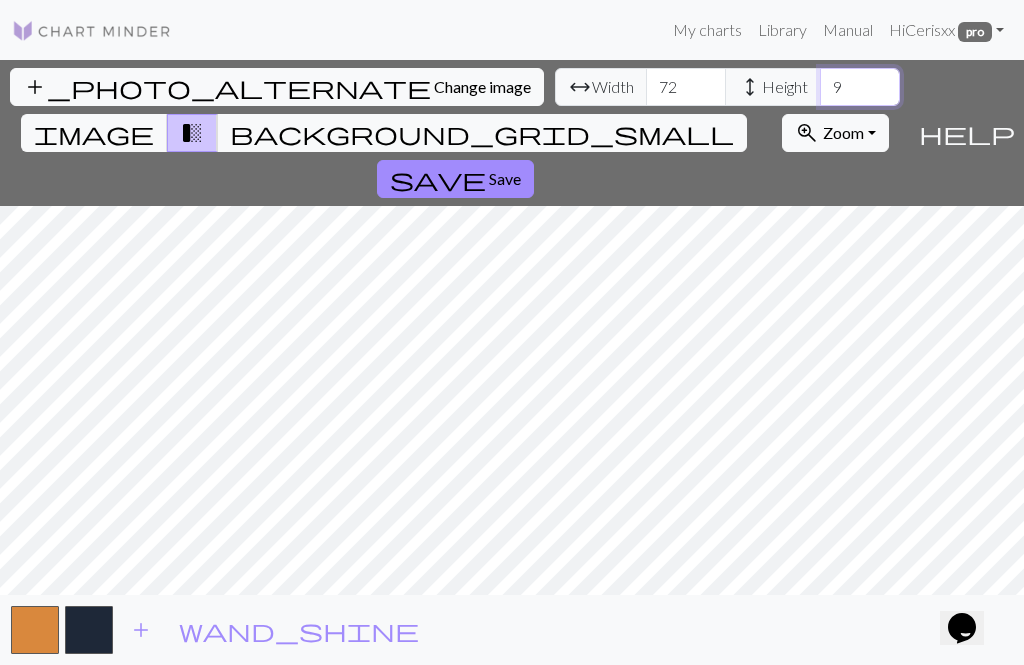 click on "9" at bounding box center [860, 87] 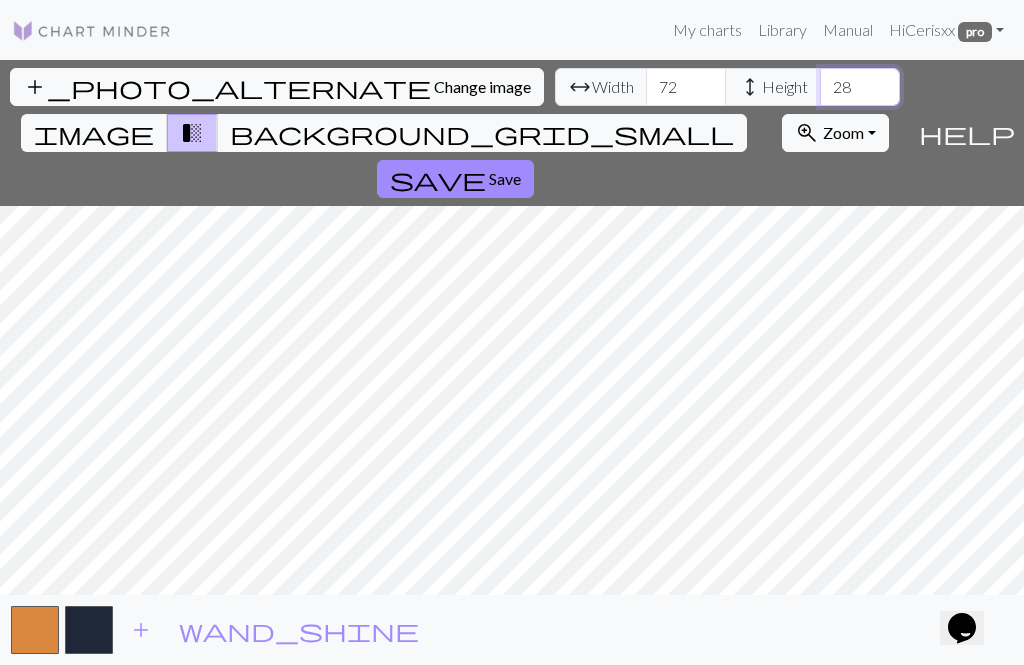 type on "28" 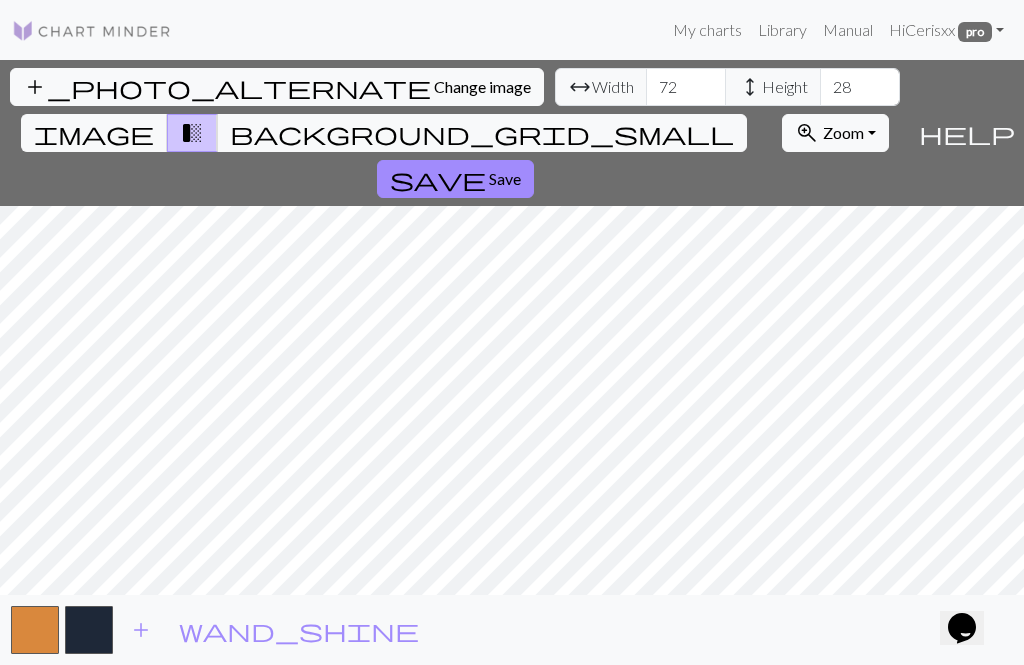 click on "image" at bounding box center [94, 133] 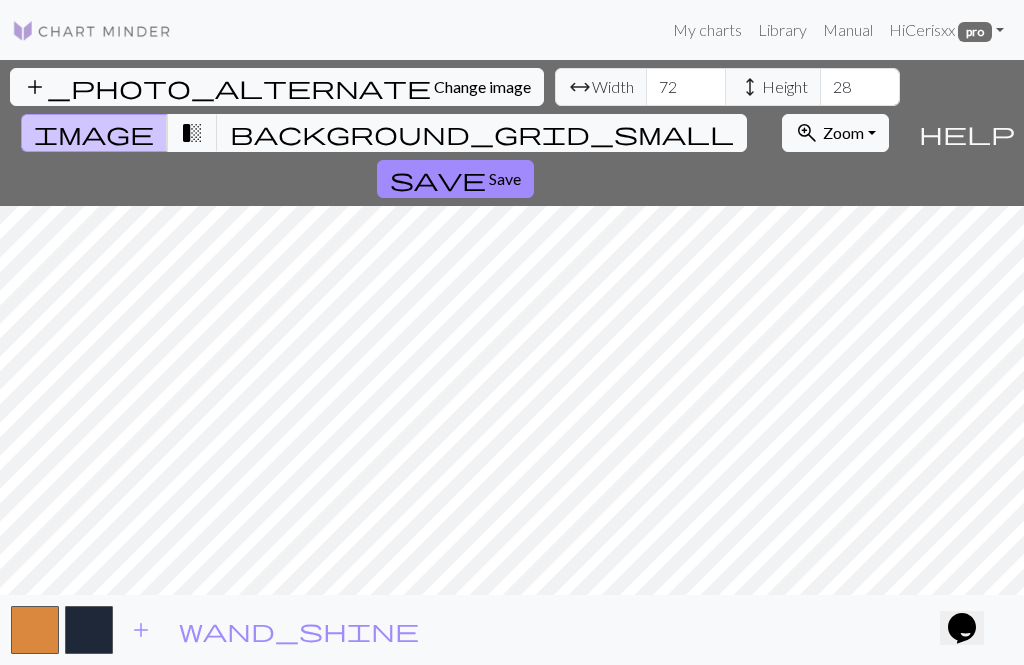 click on "background_grid_small" at bounding box center [482, 133] 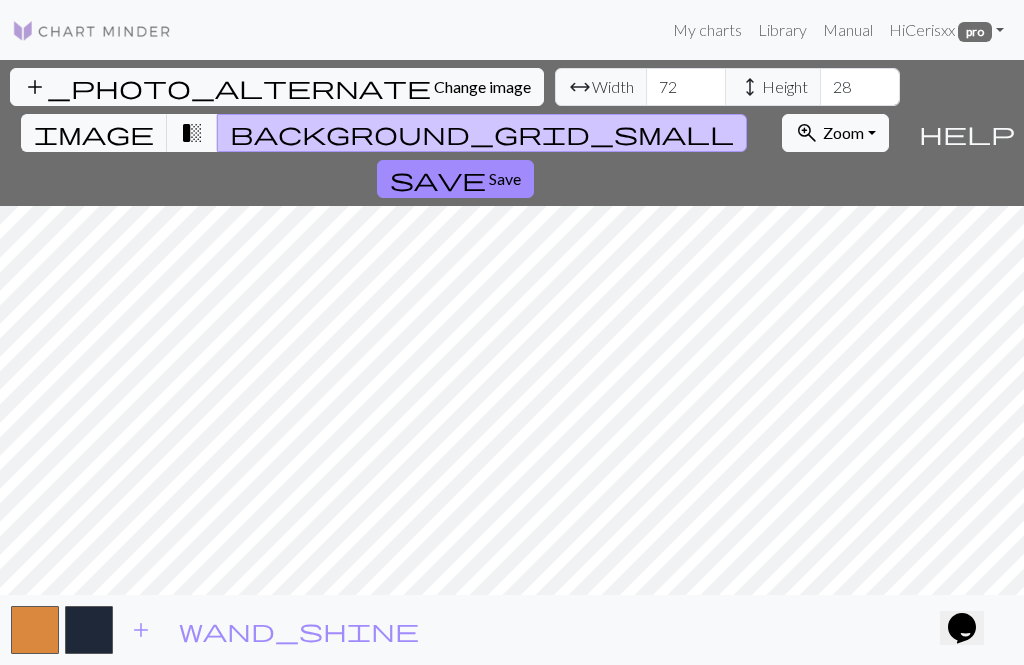 click on "image" at bounding box center (94, 133) 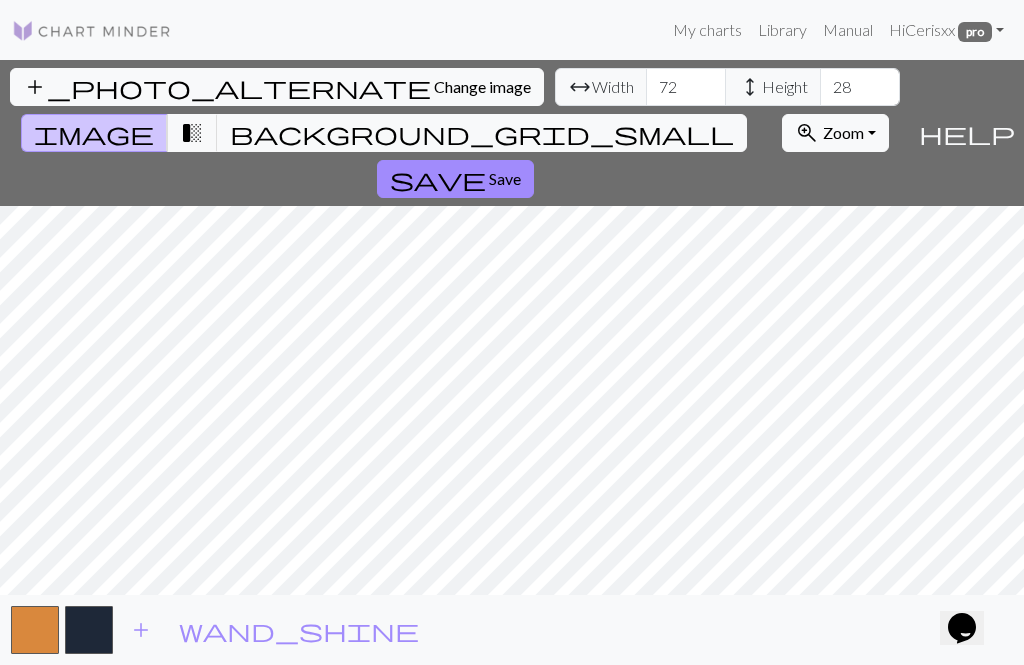 click on "background_grid_small" at bounding box center [482, 133] 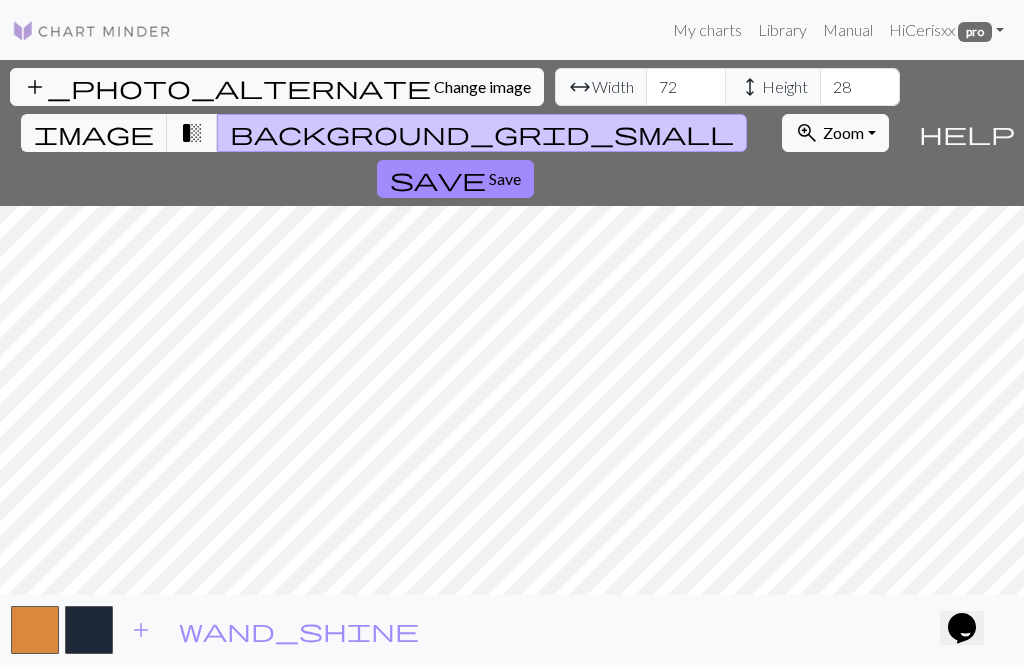 click on "Save" at bounding box center [505, 178] 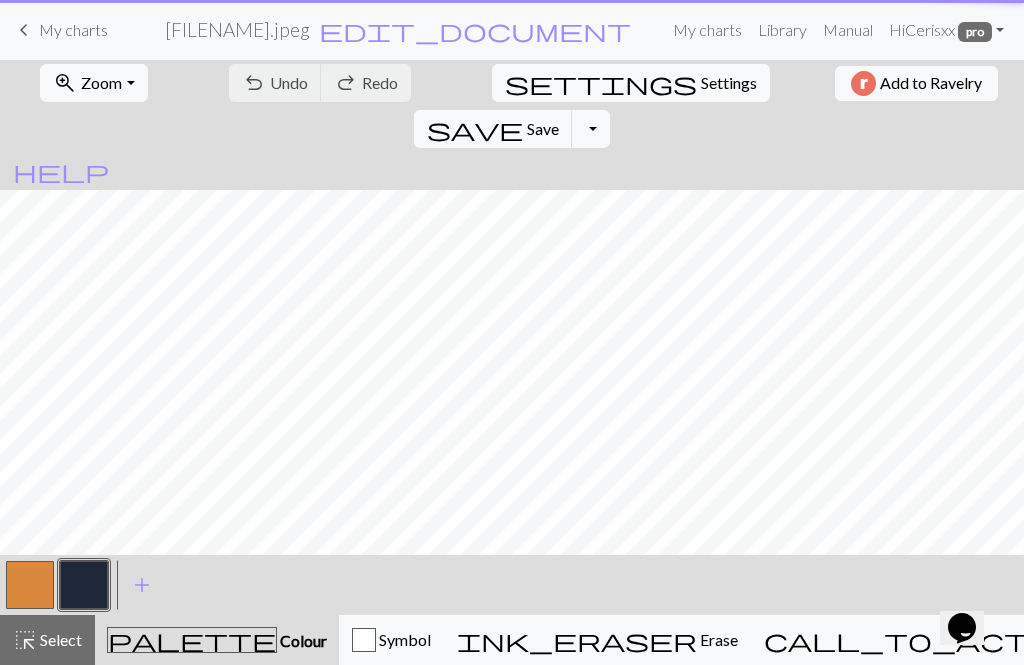 scroll, scrollTop: 0, scrollLeft: 0, axis: both 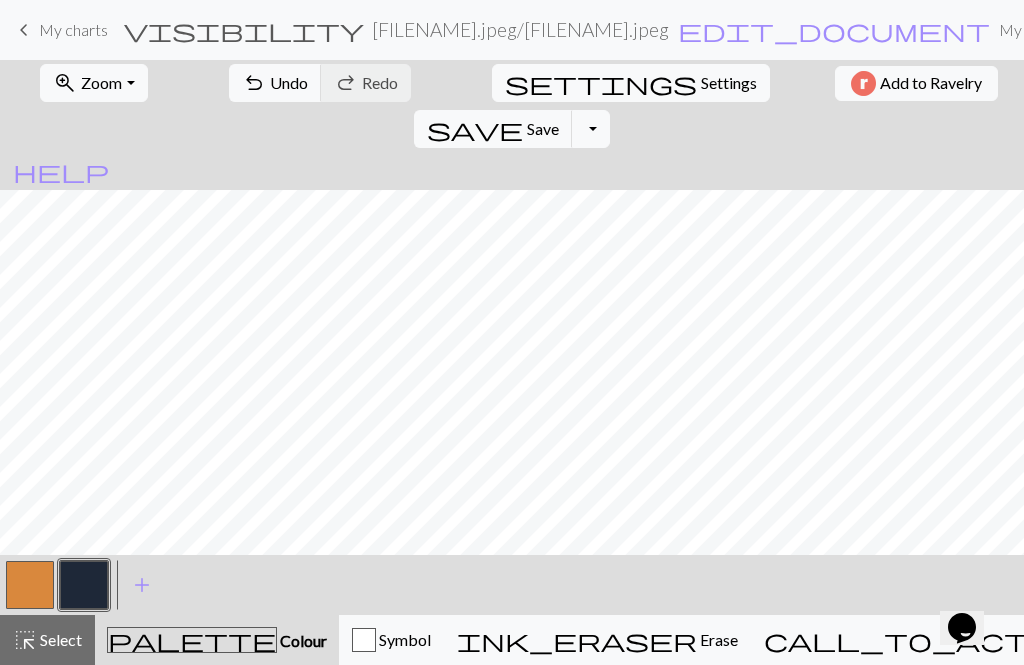click on "add" at bounding box center [142, 585] 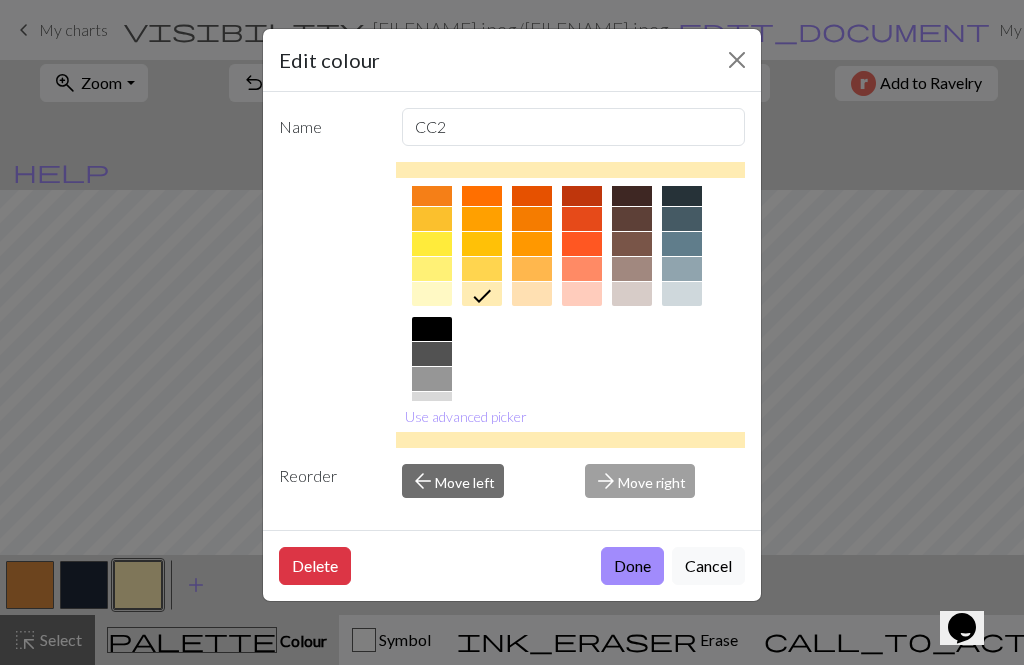 scroll, scrollTop: 289, scrollLeft: 0, axis: vertical 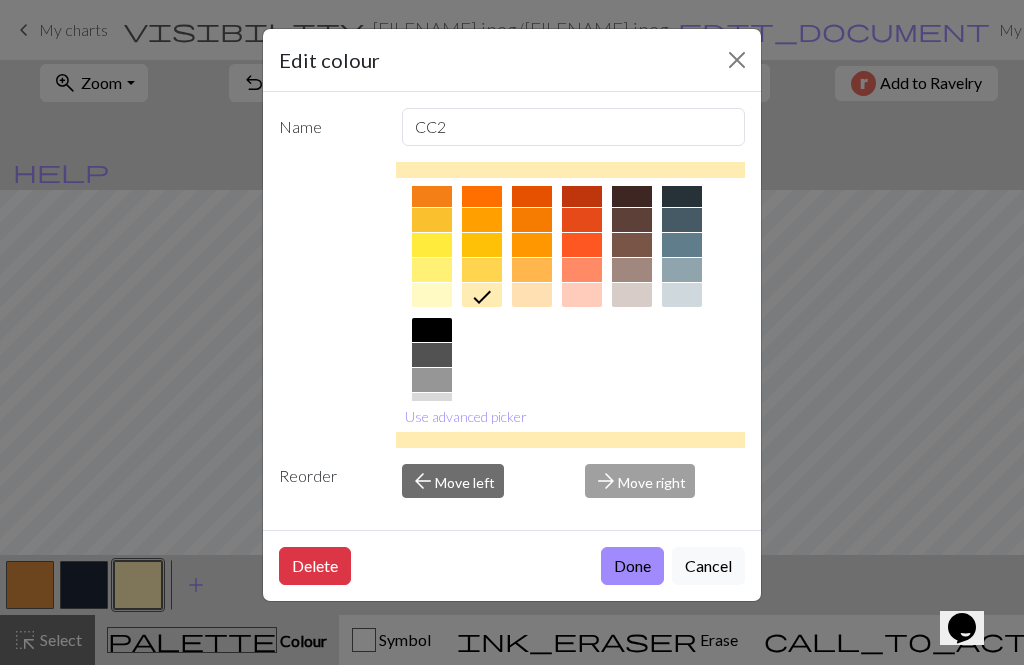 click at bounding box center [432, 430] 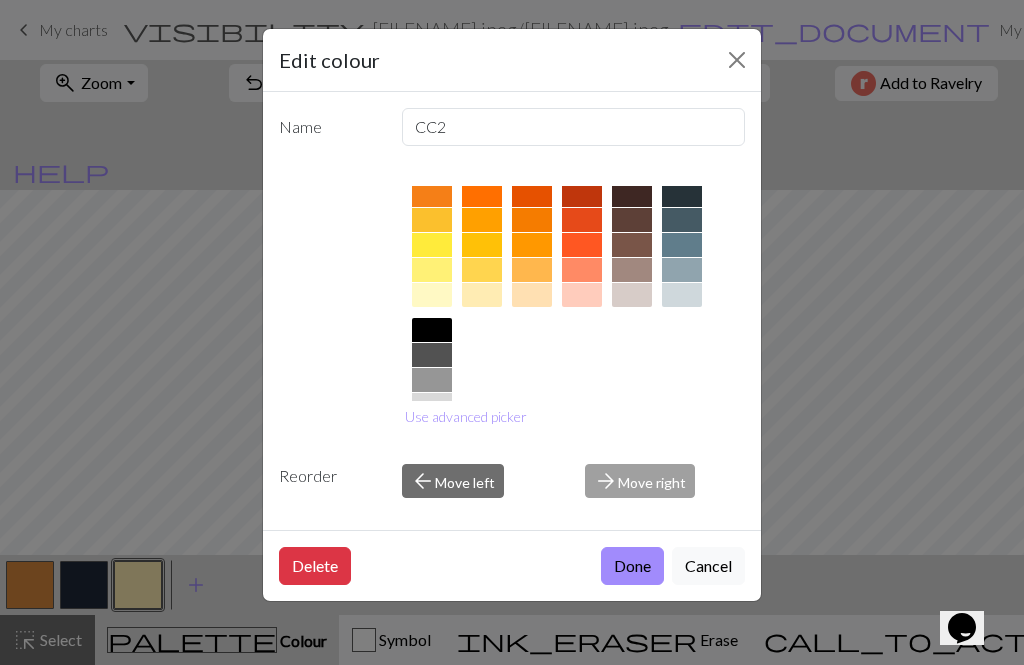 click on "Done" at bounding box center [632, 566] 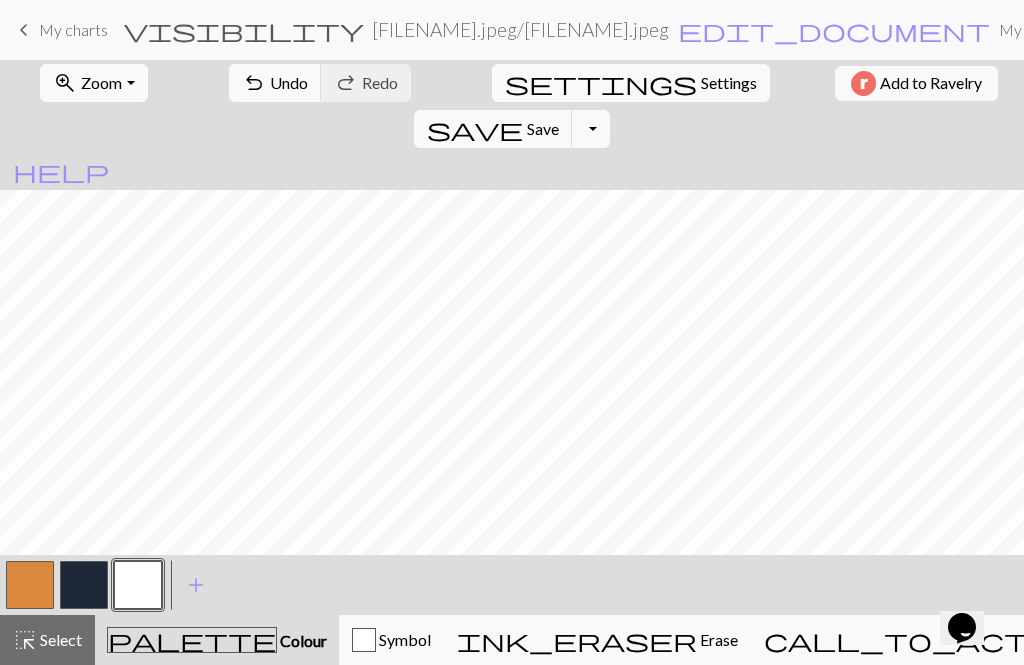 click on "add" at bounding box center (196, 585) 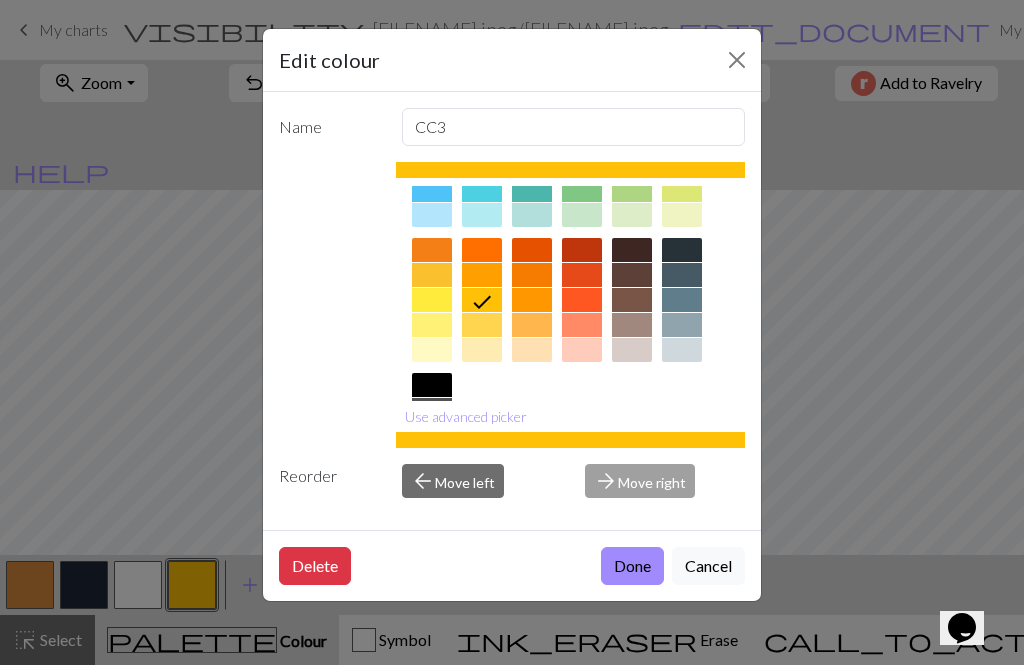 scroll, scrollTop: 226, scrollLeft: 0, axis: vertical 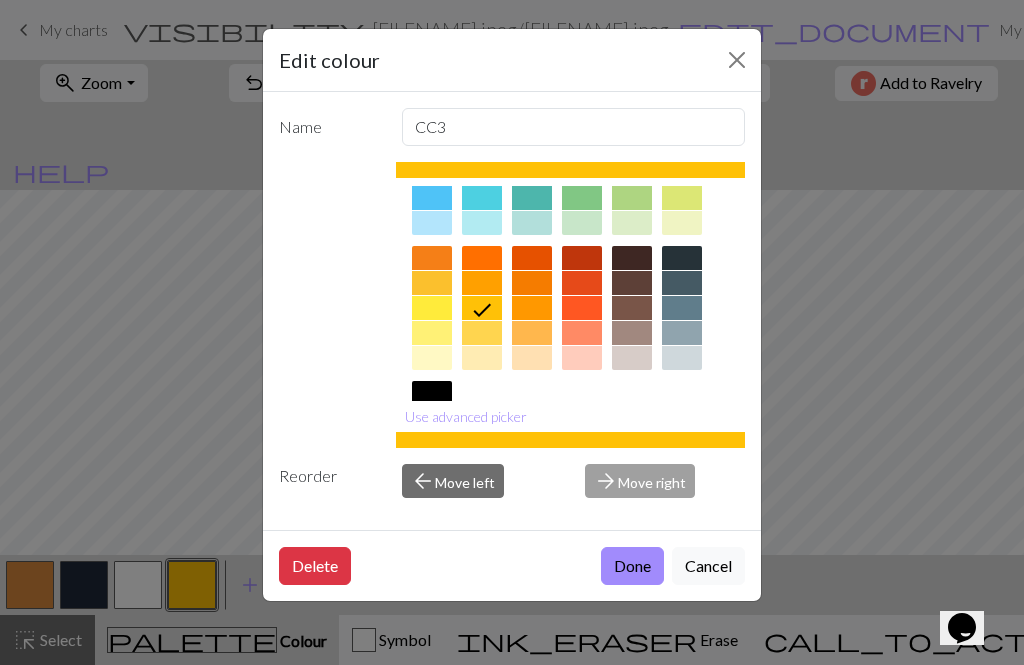 click at bounding box center [632, 333] 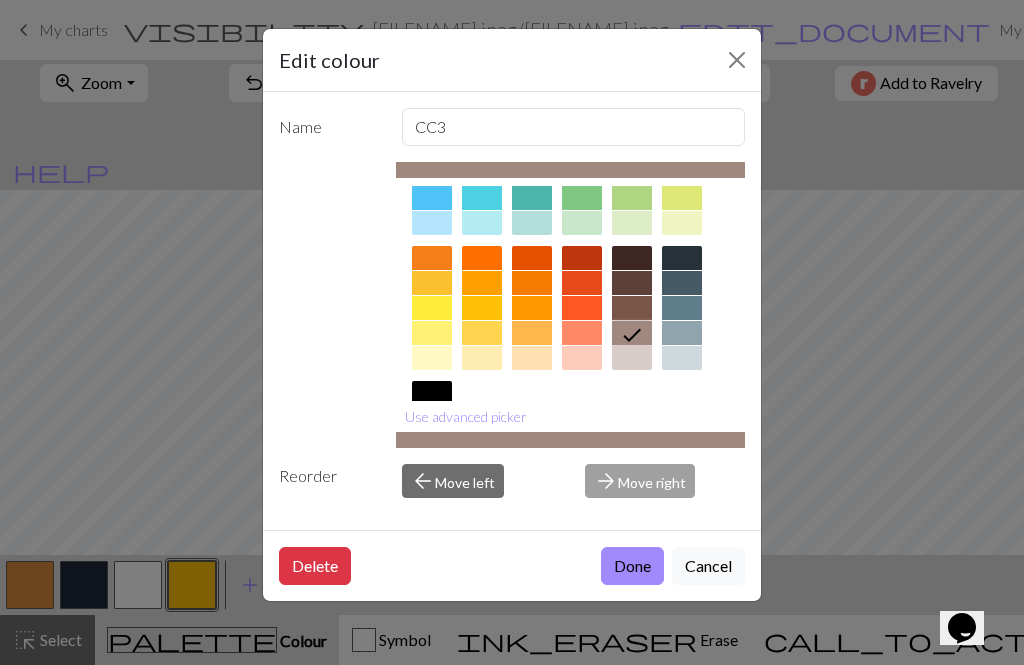 click on "Done" at bounding box center [632, 566] 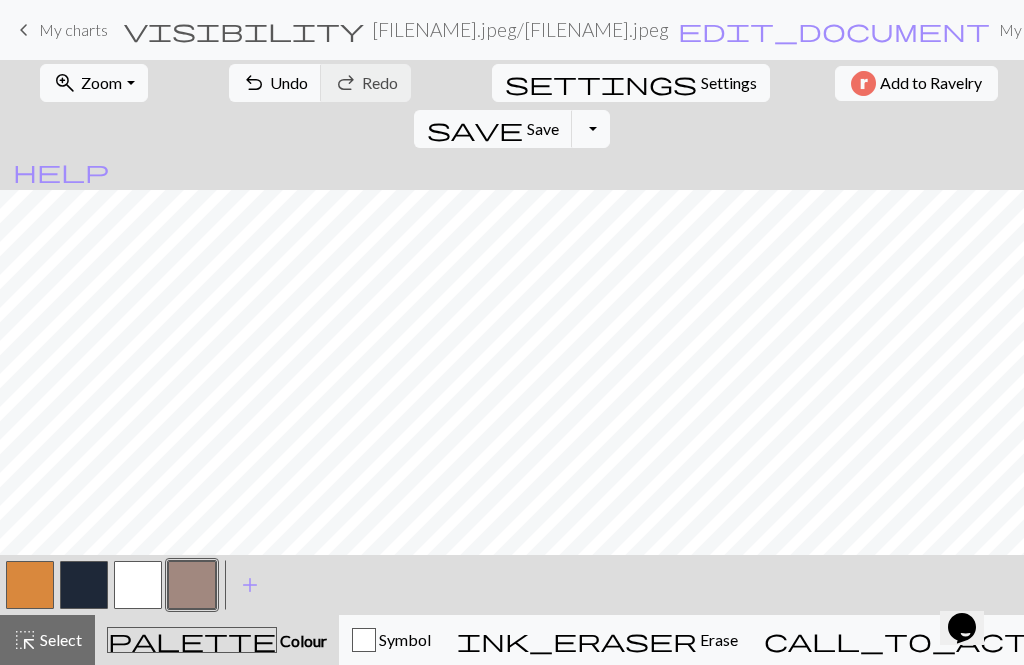 click on "add" at bounding box center [250, 585] 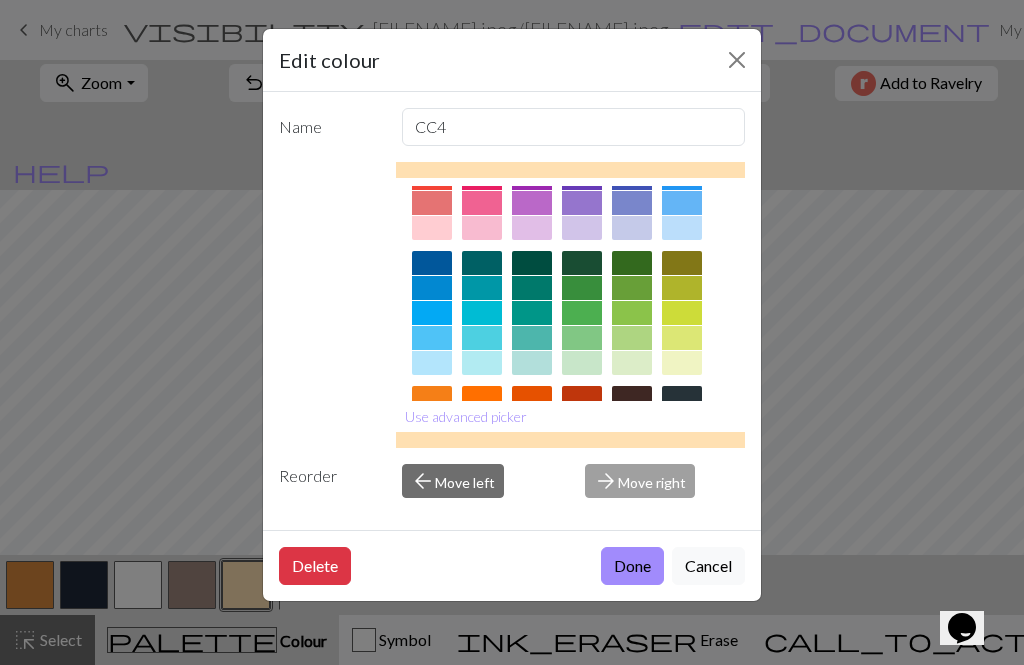scroll, scrollTop: 87, scrollLeft: 0, axis: vertical 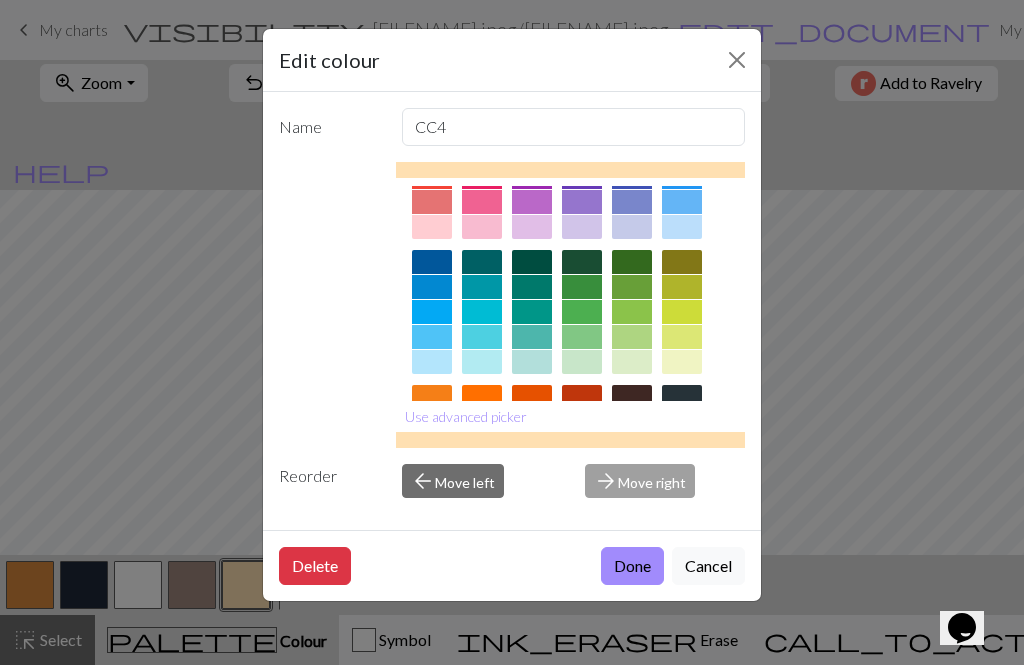 click at bounding box center (432, 447) 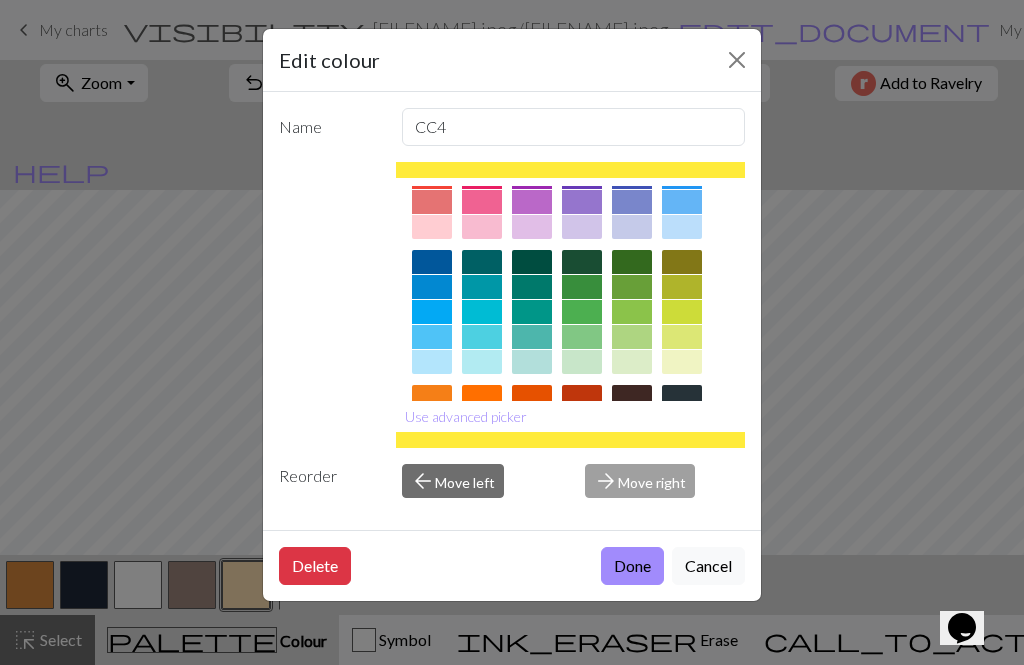 click on "Done" at bounding box center (632, 566) 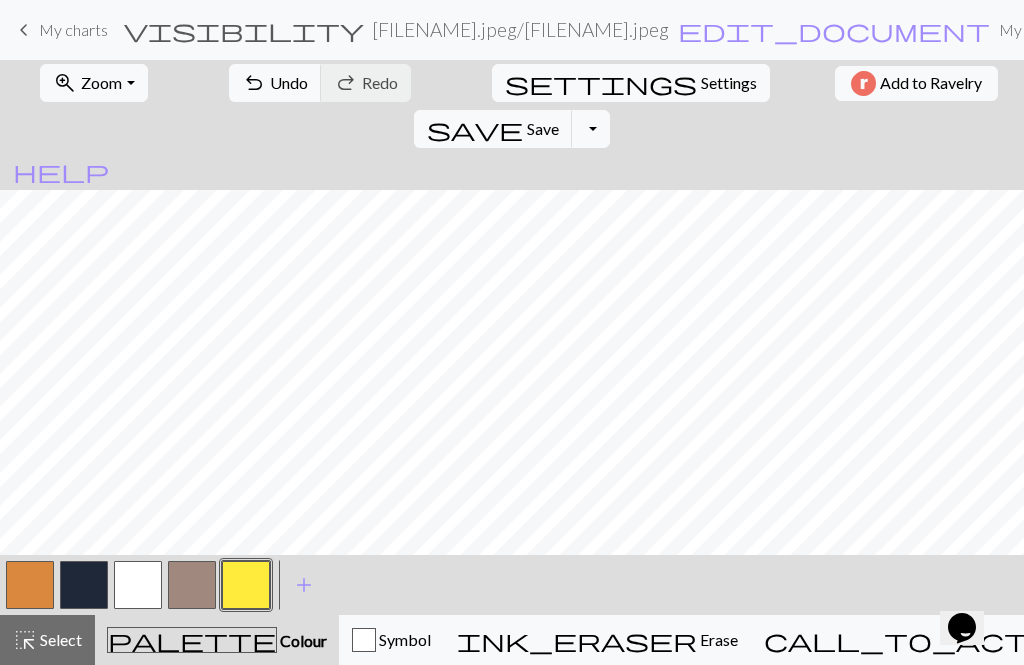 click at bounding box center (30, 585) 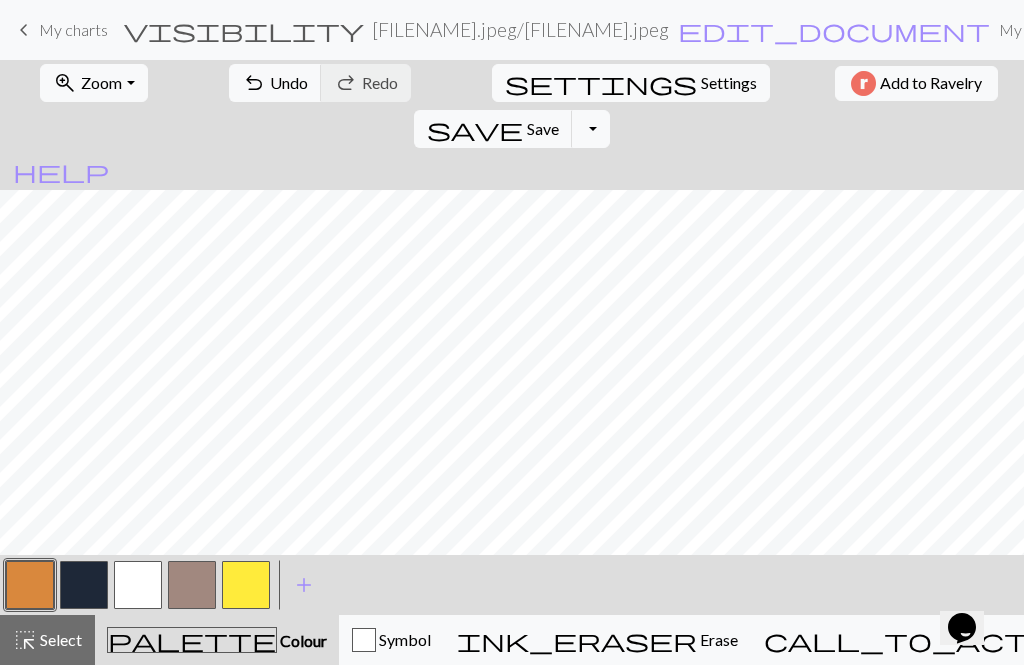click at bounding box center [30, 585] 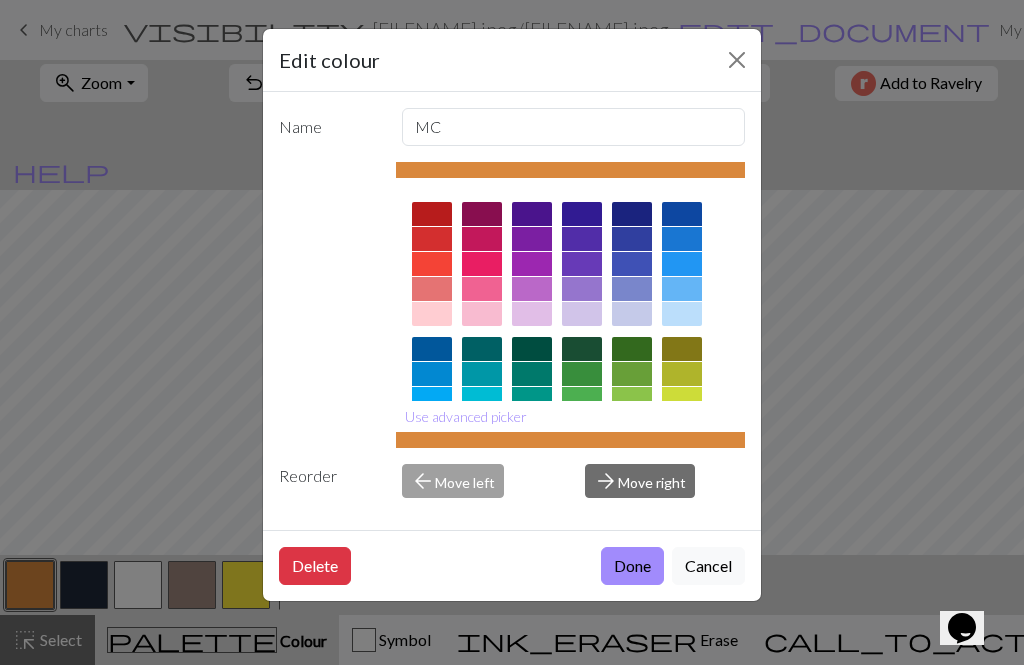 click on "Delete" at bounding box center [315, 566] 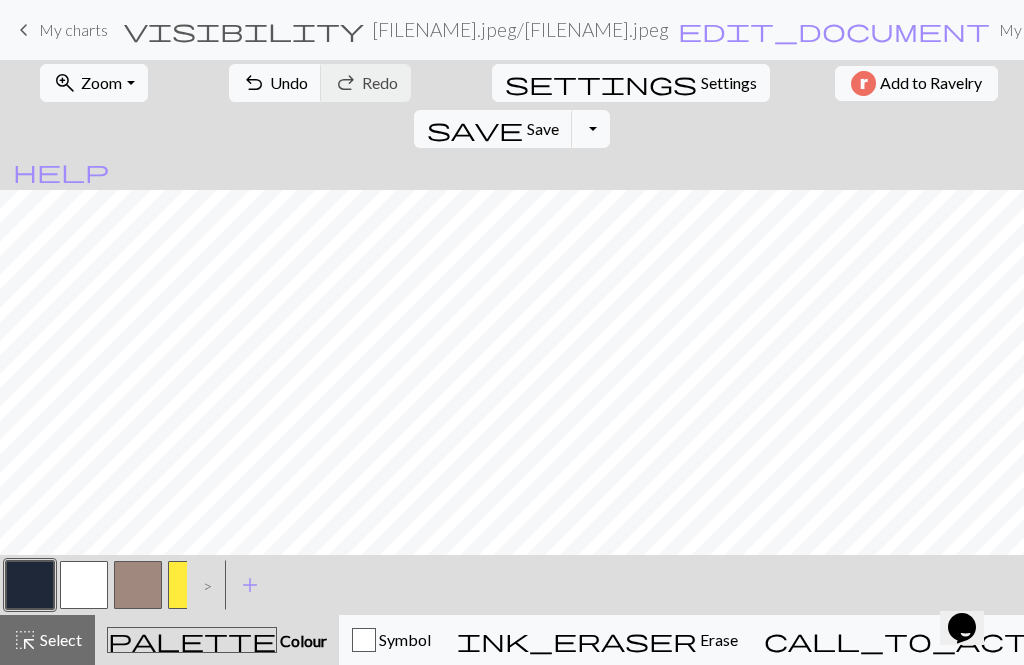 click on "Undo" at bounding box center [289, 82] 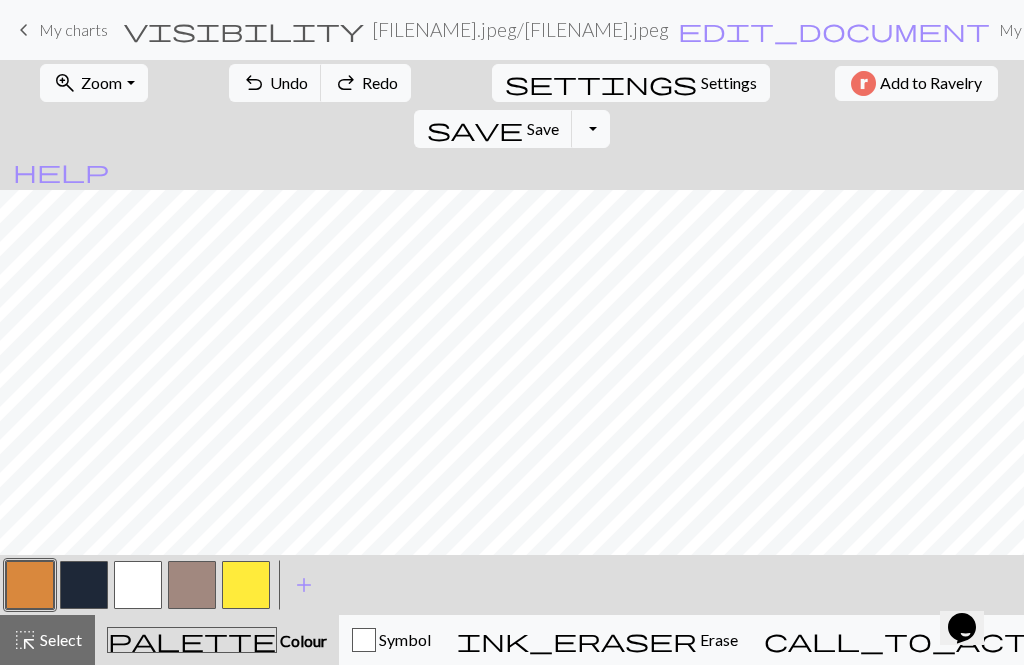 click at bounding box center (138, 585) 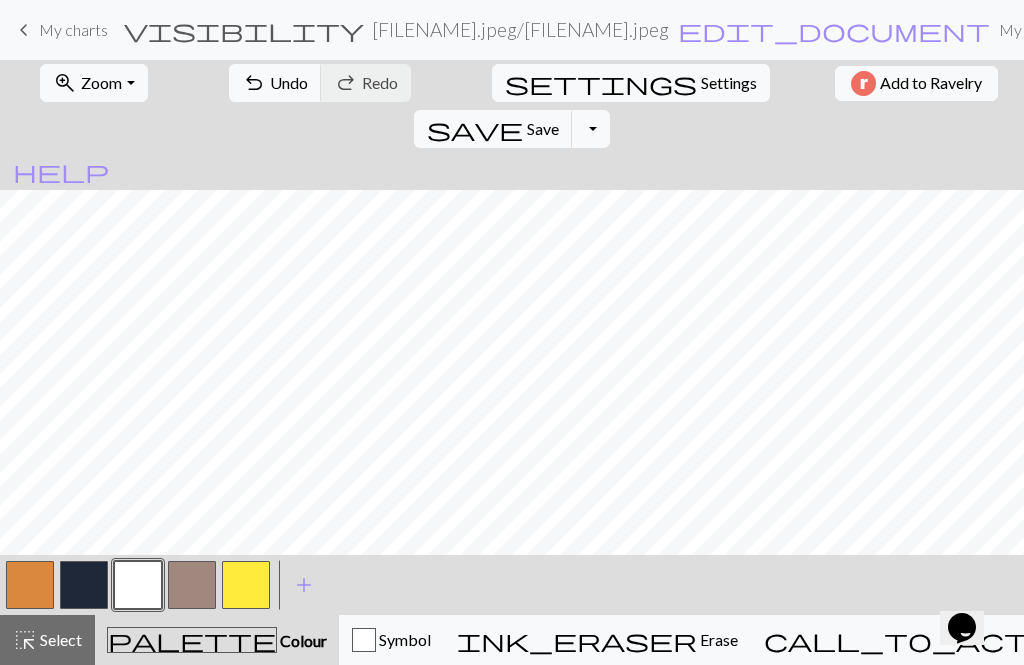 click at bounding box center [192, 585] 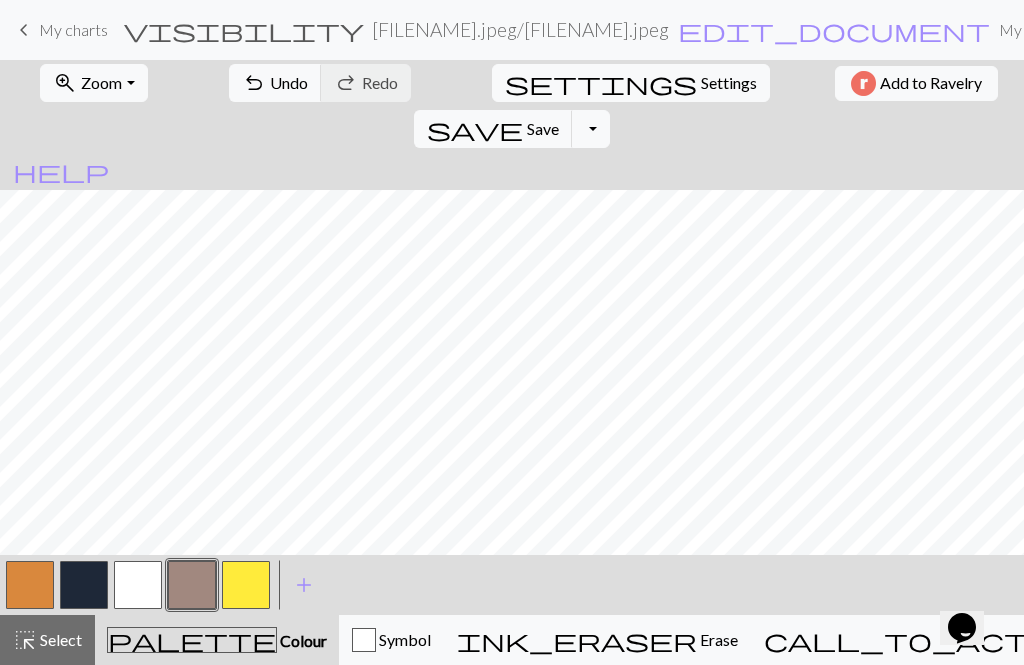 click at bounding box center [84, 585] 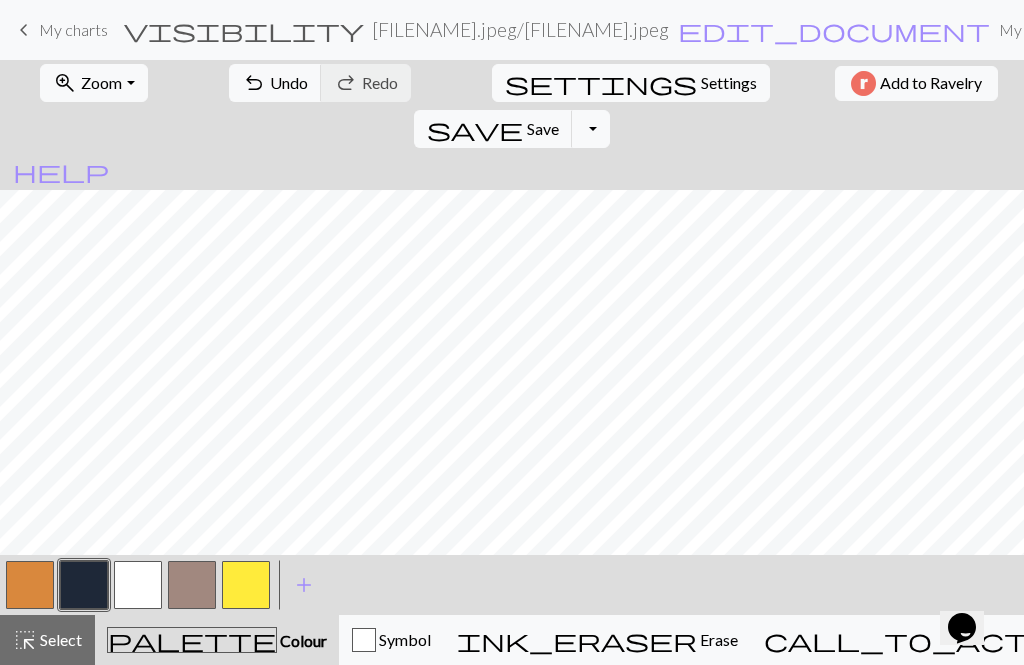 click at bounding box center [30, 585] 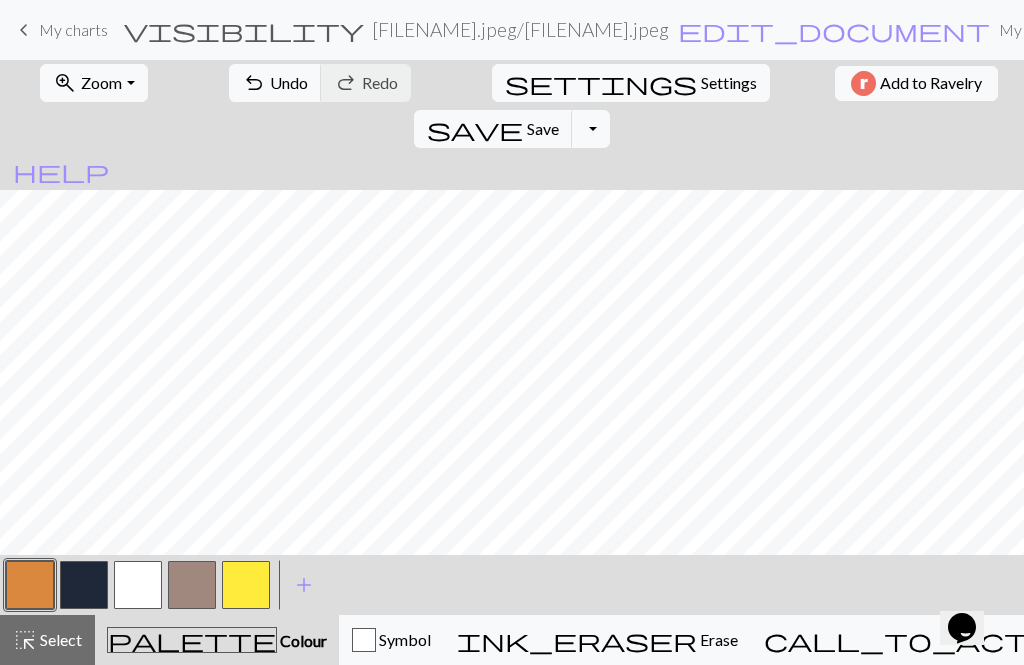 click at bounding box center [192, 585] 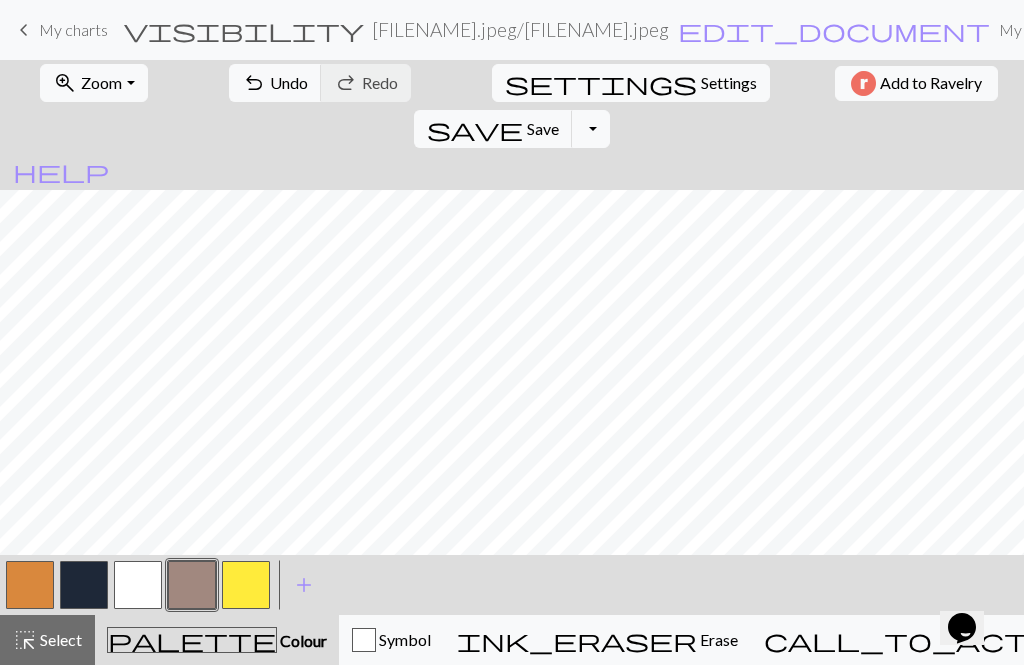 click at bounding box center [84, 585] 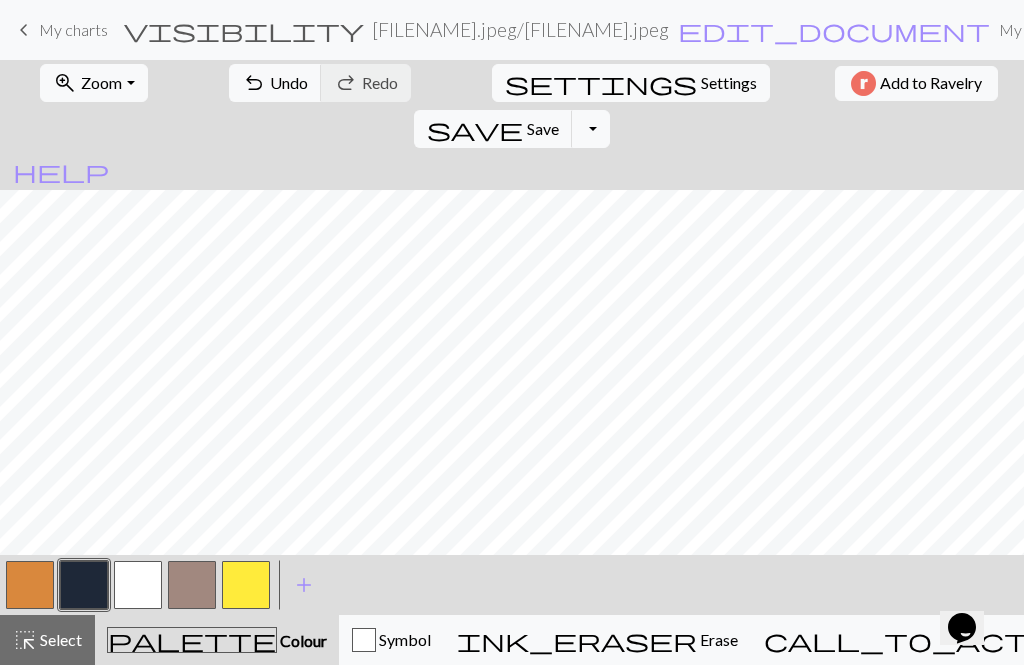 click at bounding box center (192, 585) 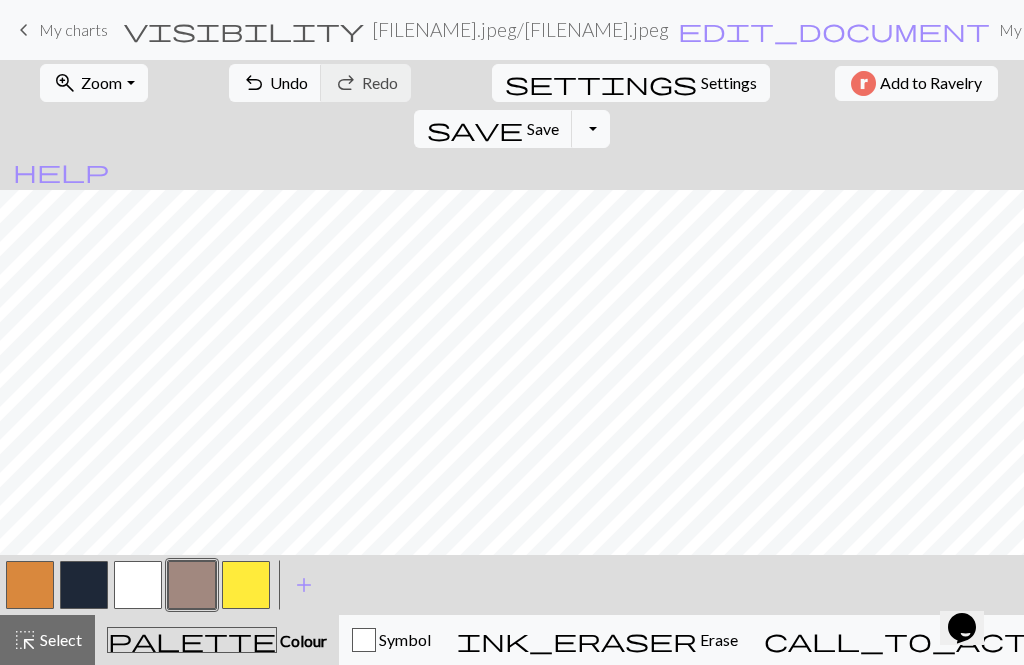 click at bounding box center (84, 585) 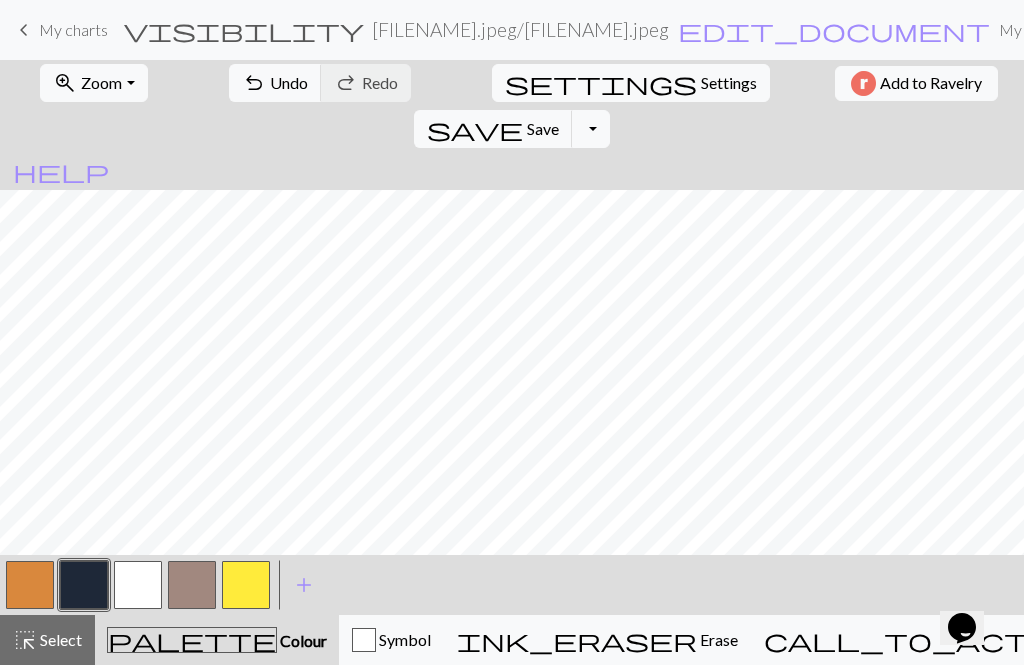 click at bounding box center [192, 585] 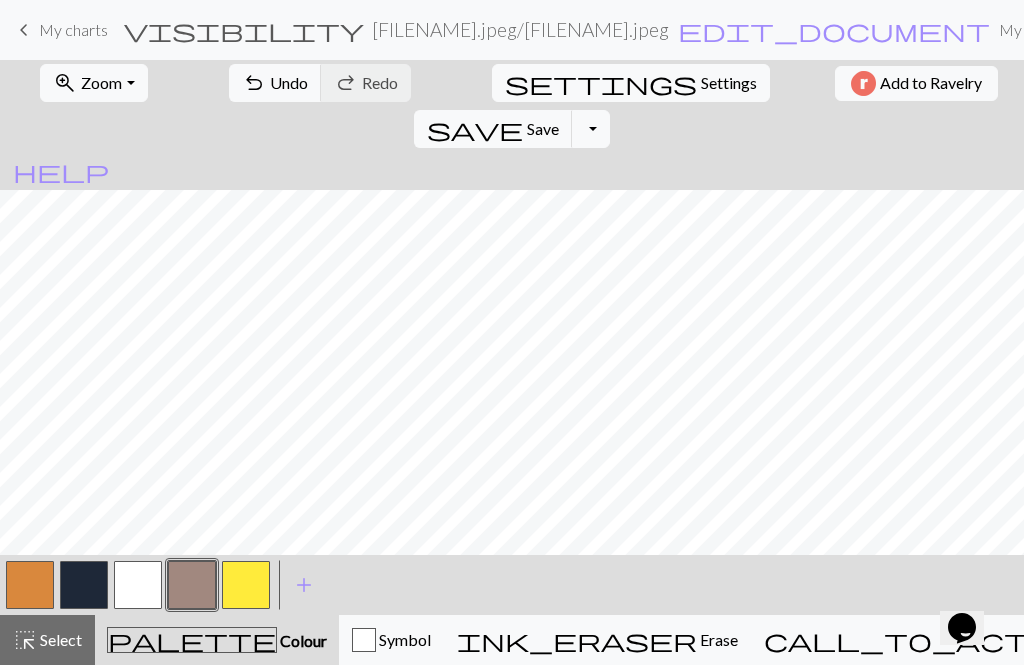 click on "undo Undo Undo" at bounding box center [275, 83] 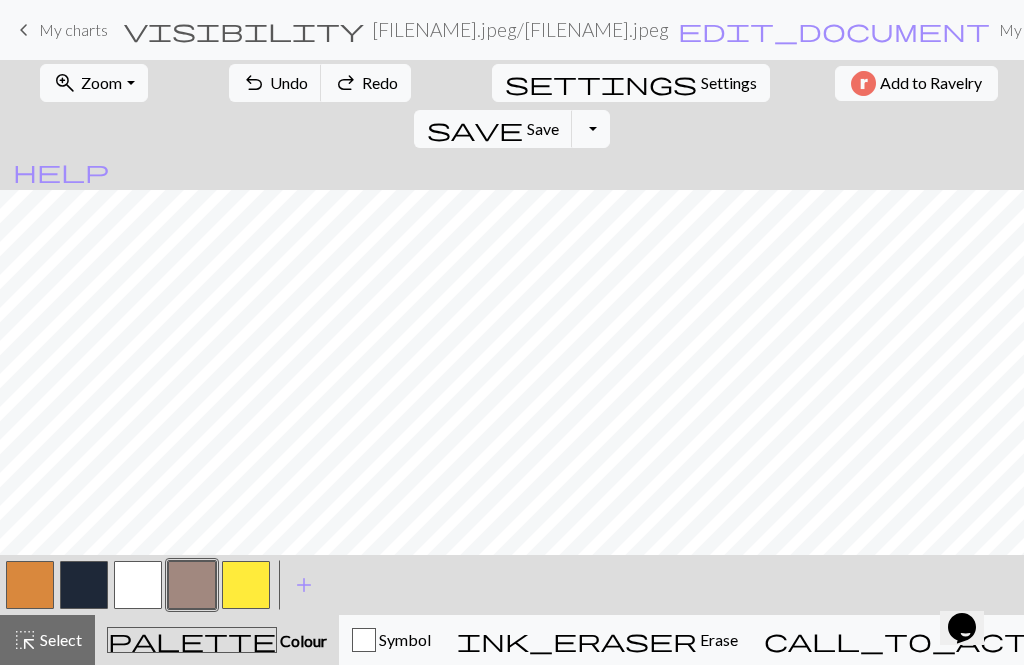 click at bounding box center [84, 585] 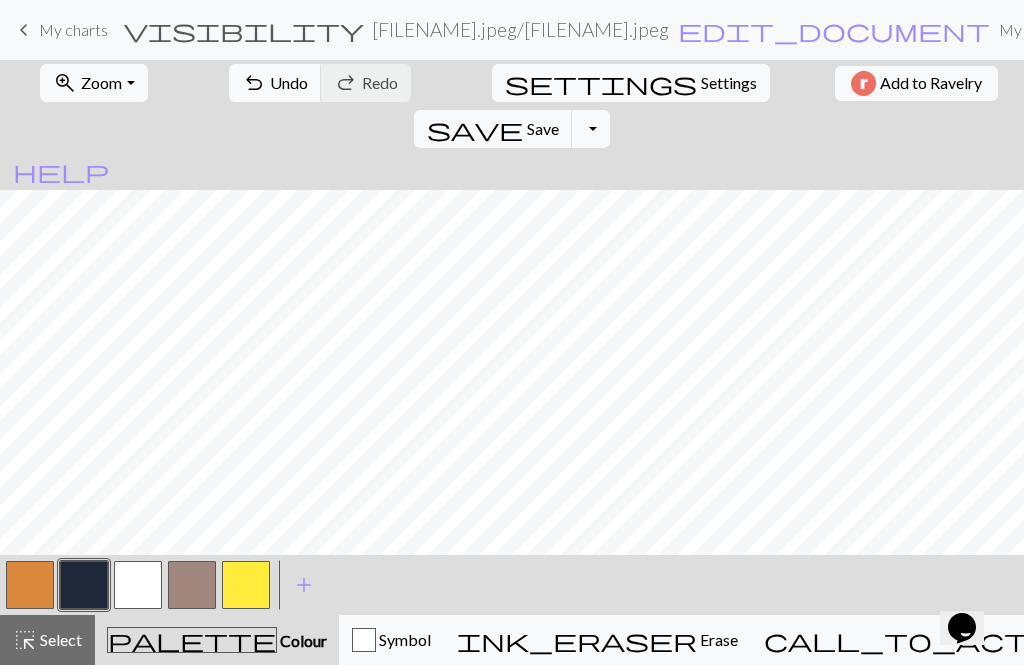 click at bounding box center [192, 585] 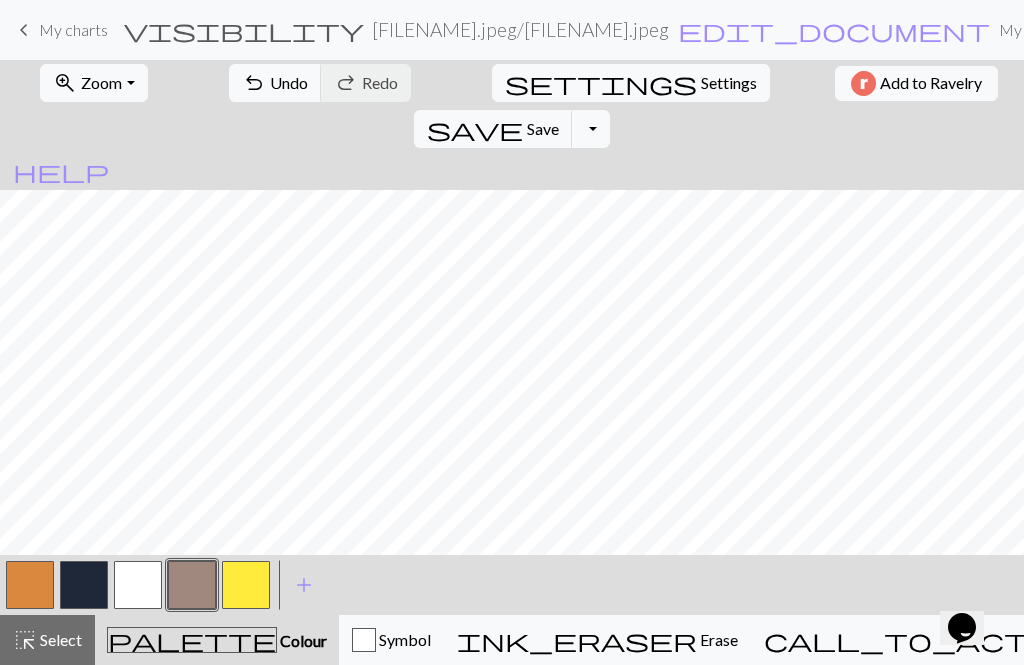 click at bounding box center [84, 585] 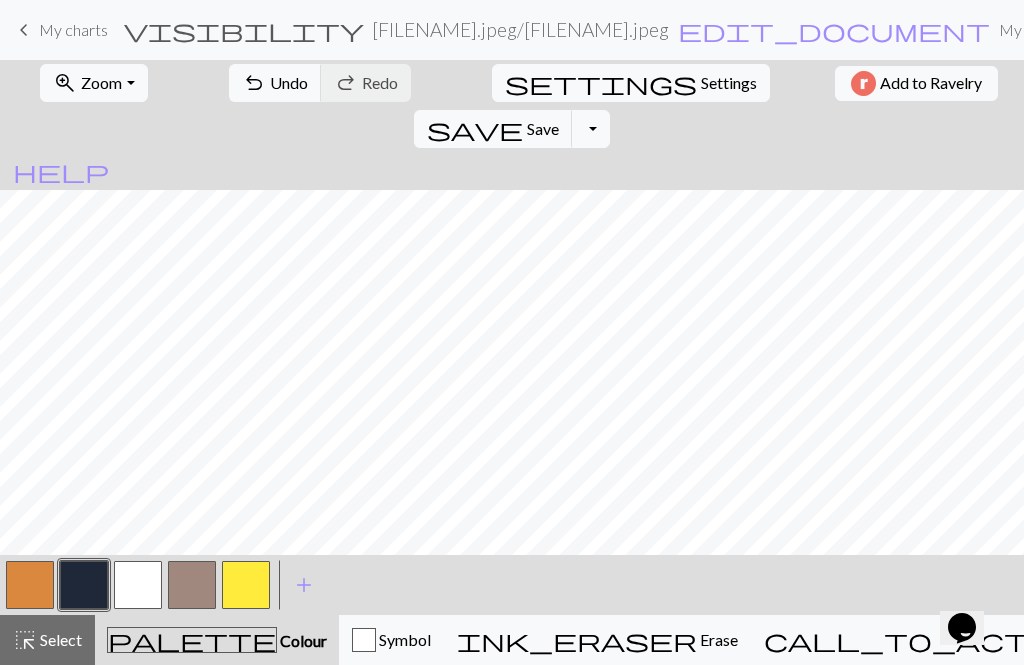 click at bounding box center [192, 585] 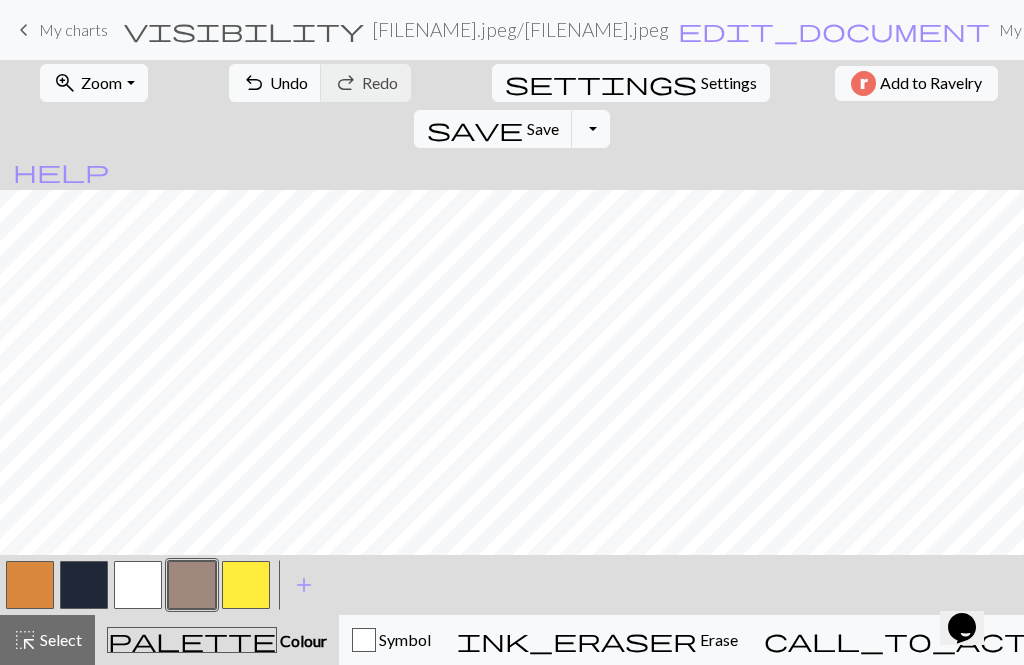 click on "add" at bounding box center (304, 585) 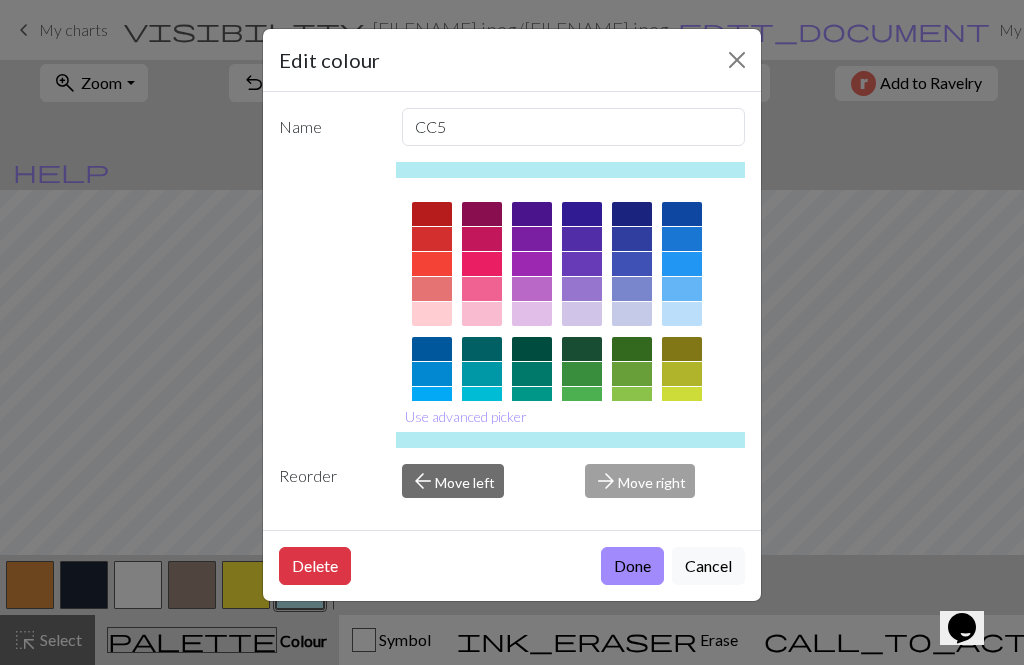 click at bounding box center (682, 264) 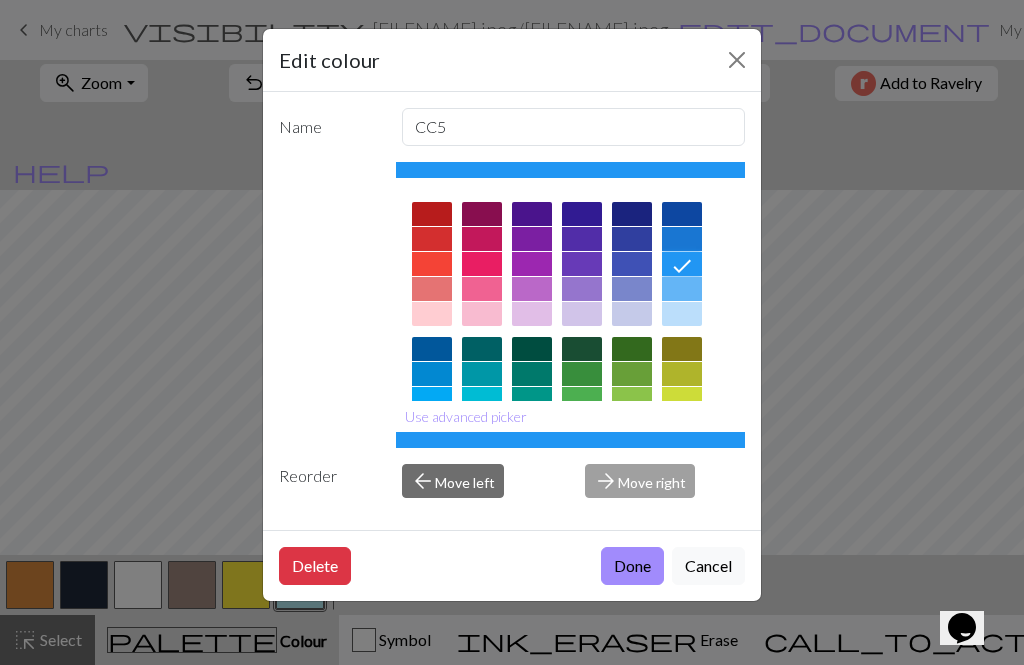 click on "Done" at bounding box center (632, 566) 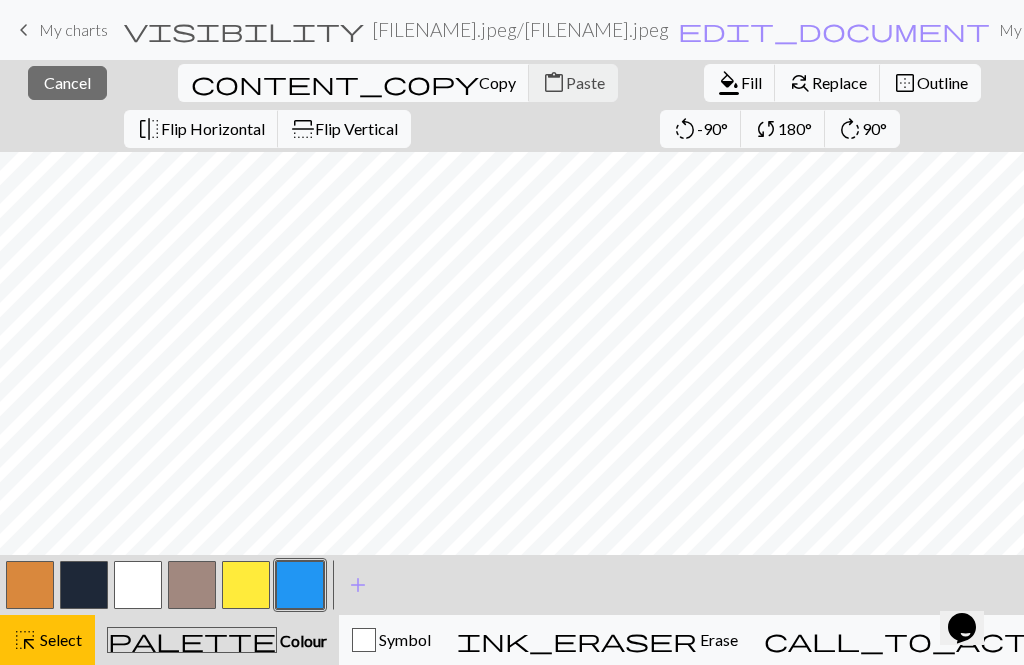 click on "palette   Colour   Colour" at bounding box center (217, 640) 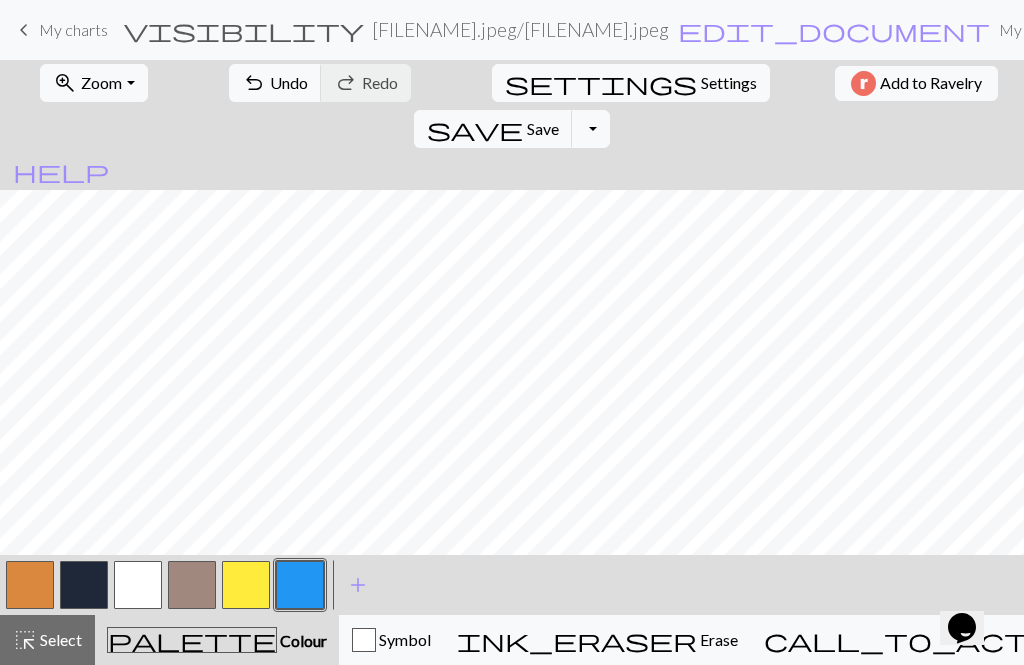click on "palette   Colour   Colour" at bounding box center (217, 640) 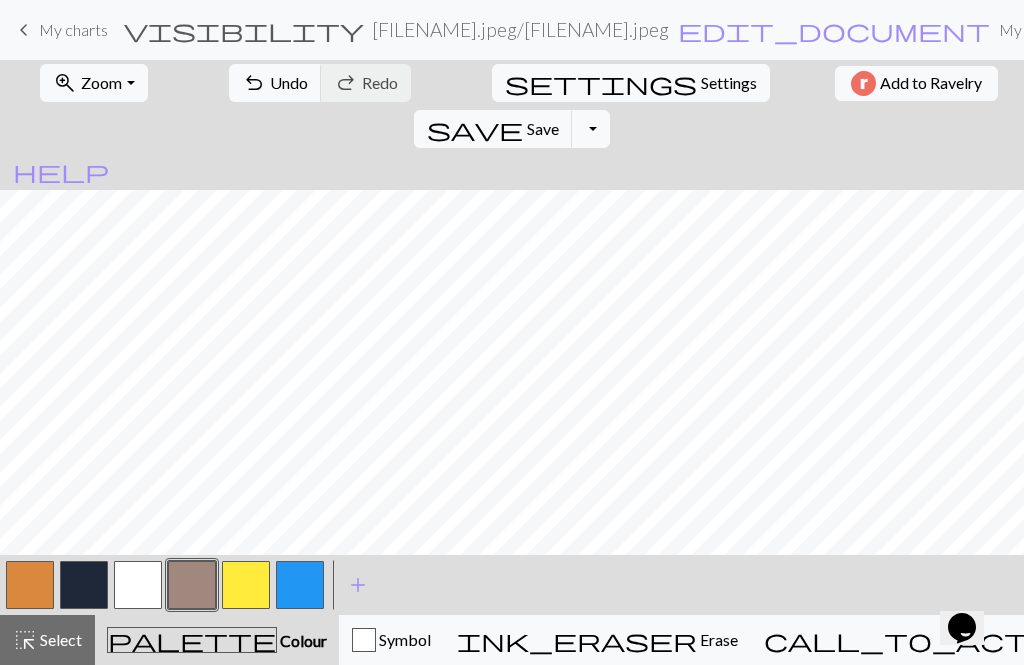 click at bounding box center [84, 585] 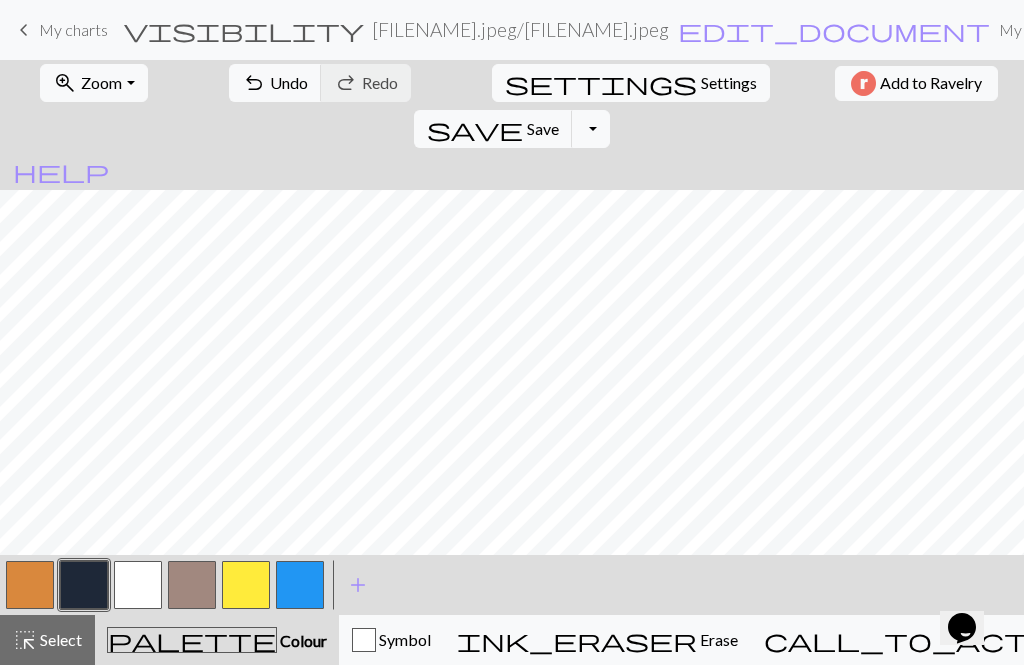 click at bounding box center (84, 585) 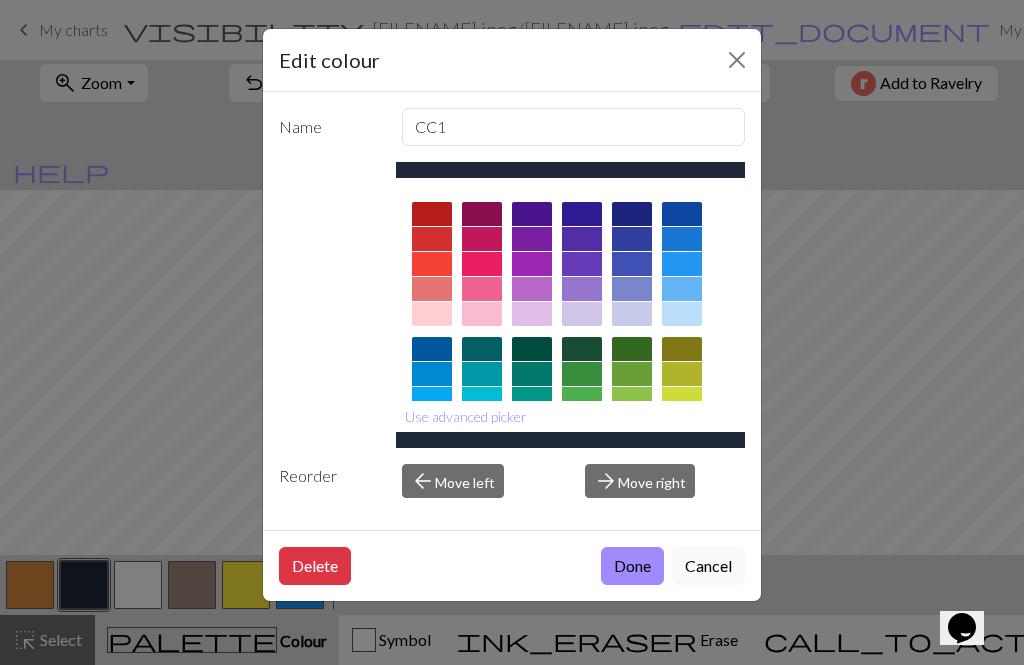 click on "Done" at bounding box center (632, 566) 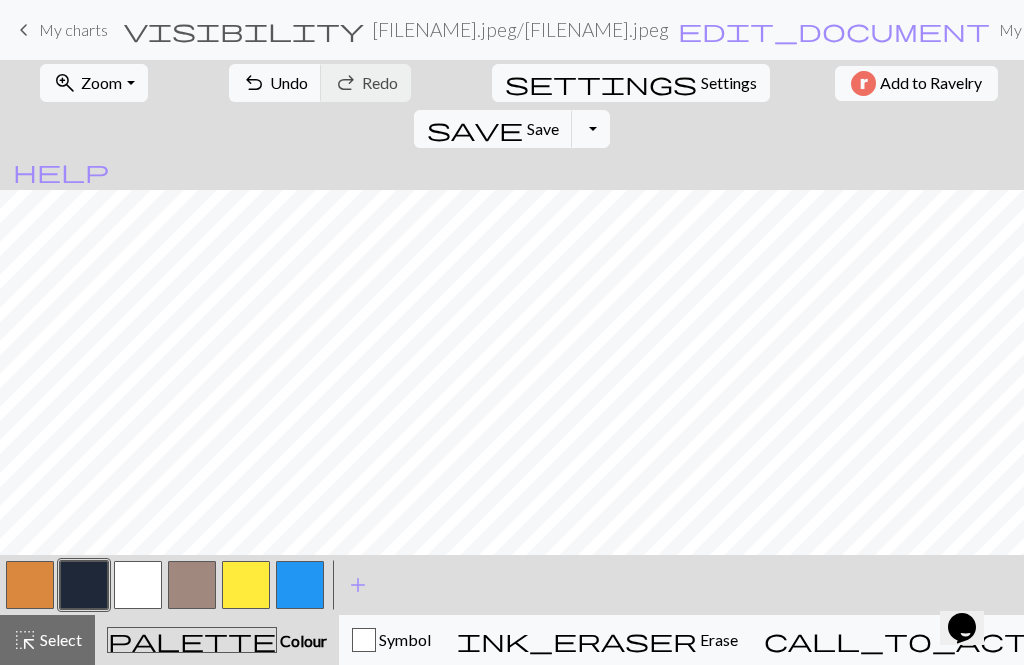click on "Opens Chat This icon Opens the chat window." at bounding box center [962, 628] 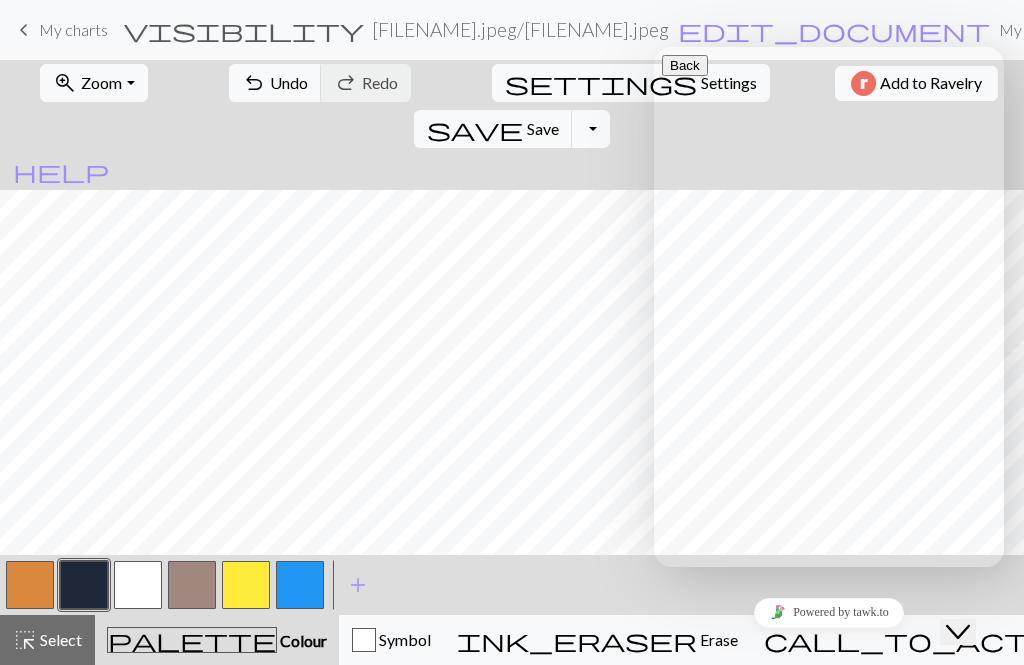 click on "zoom_in Zoom Zoom Fit all Fit width Fit height 50% 100% 150% 200% undo Undo Undo redo Redo Redo settings  Settings    Add to Ravelry save Save Save Toggle Dropdown file_copy  Save a copy save_alt  Download" at bounding box center [512, 106] 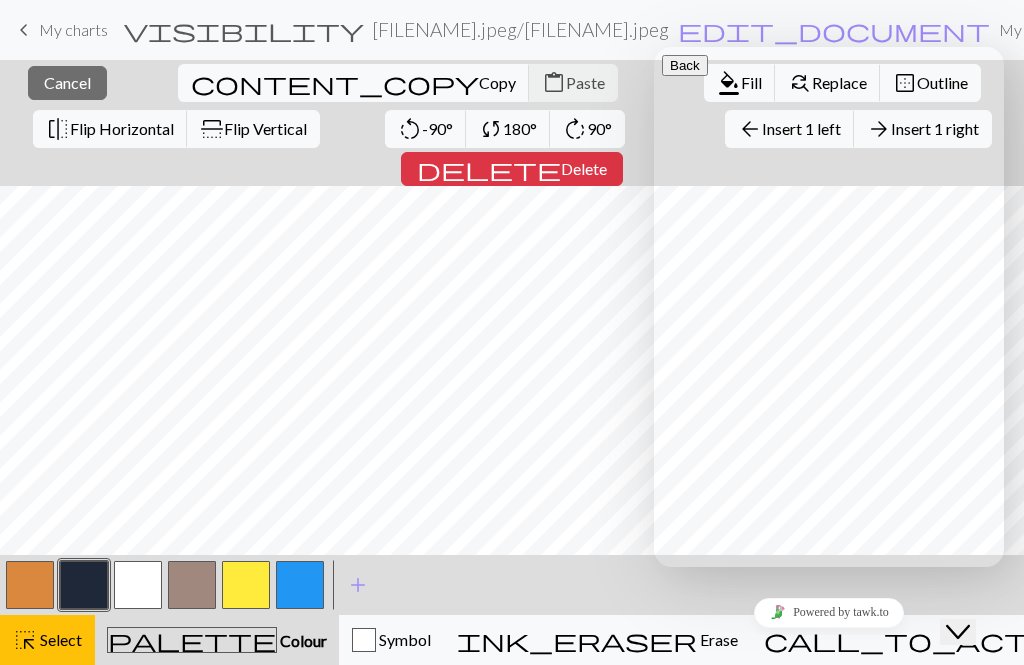 click on "visibility IMG_2098.jpeg  /  IMG_2098.jpeg edit_document Edit settings" at bounding box center [557, 29] 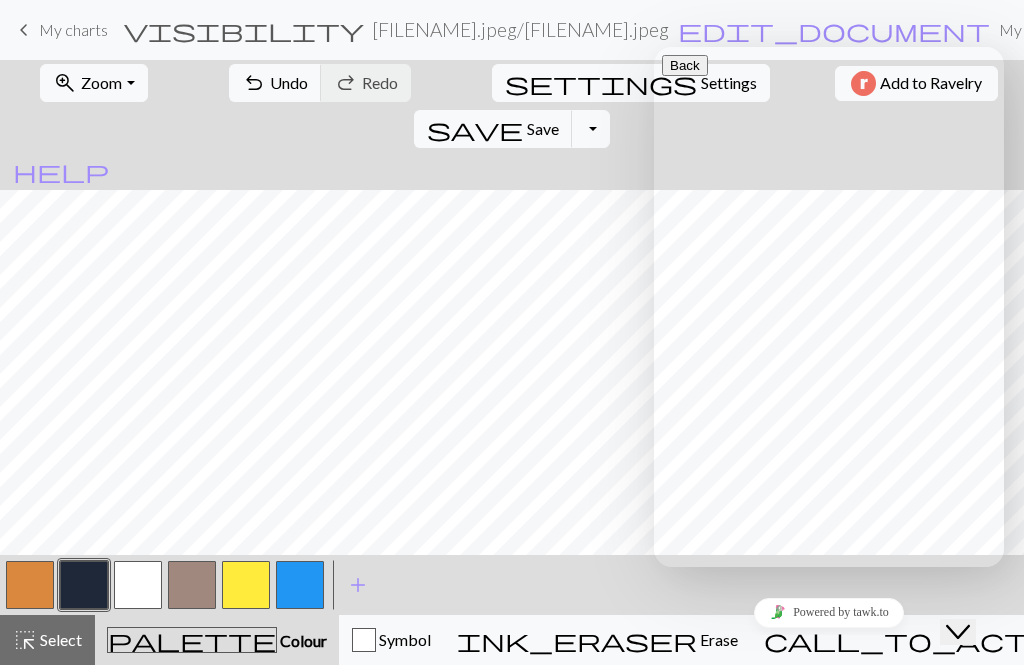 click on "palette" at bounding box center (192, 640) 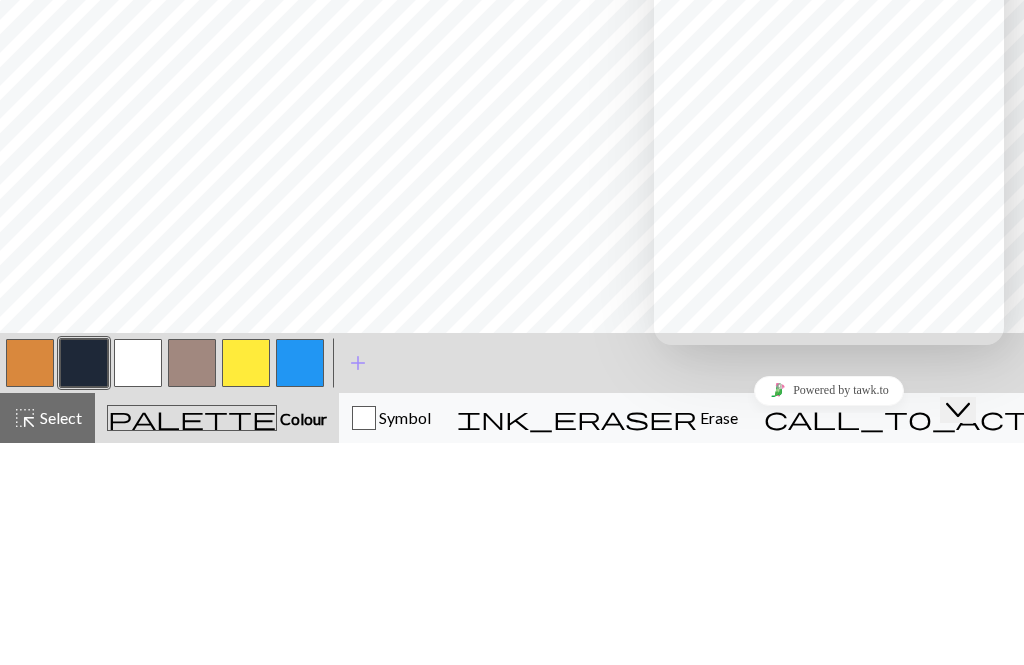 scroll, scrollTop: 167, scrollLeft: 0, axis: vertical 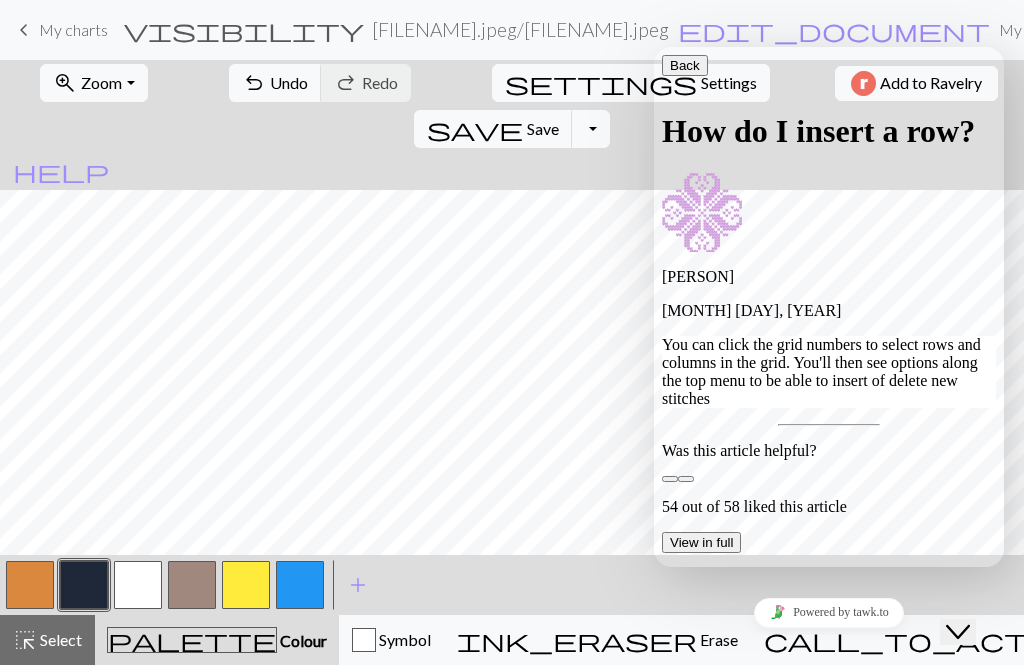click at bounding box center (670, 479) 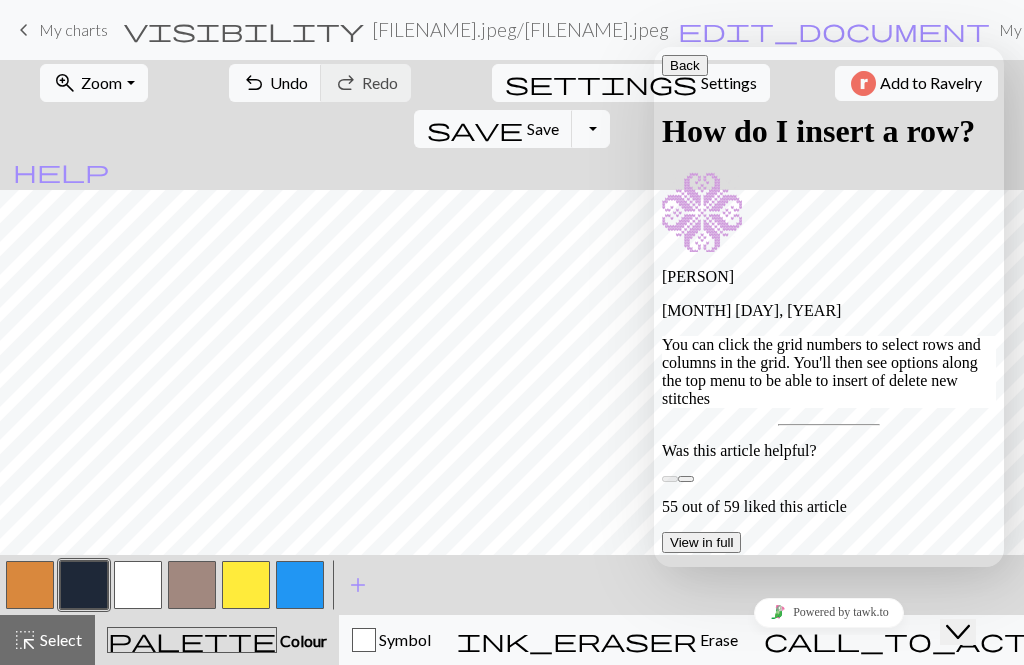 click on "< > add Add a  colour" at bounding box center [512, 585] 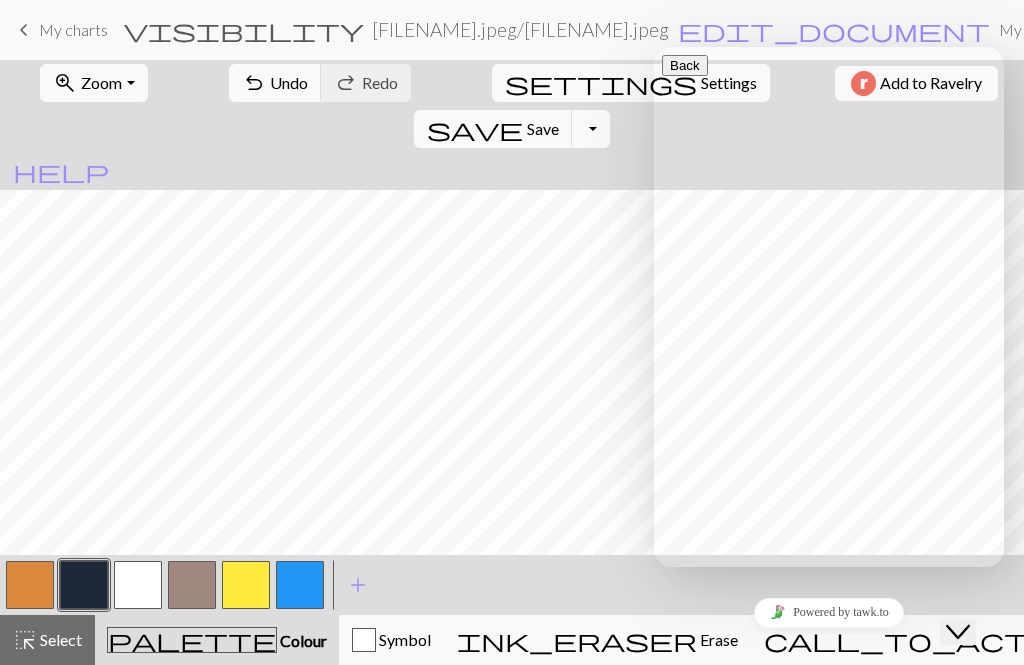 click on "Hi there  Search the help center for answers  - available in English and in Finnish - or start a conversation:  Help Center   Knowledge Base Articles   How do I insert a row?   Save and print   Copy and paste   New Conversation   We typically reply in a few minutes" at bounding box center (829, 809) 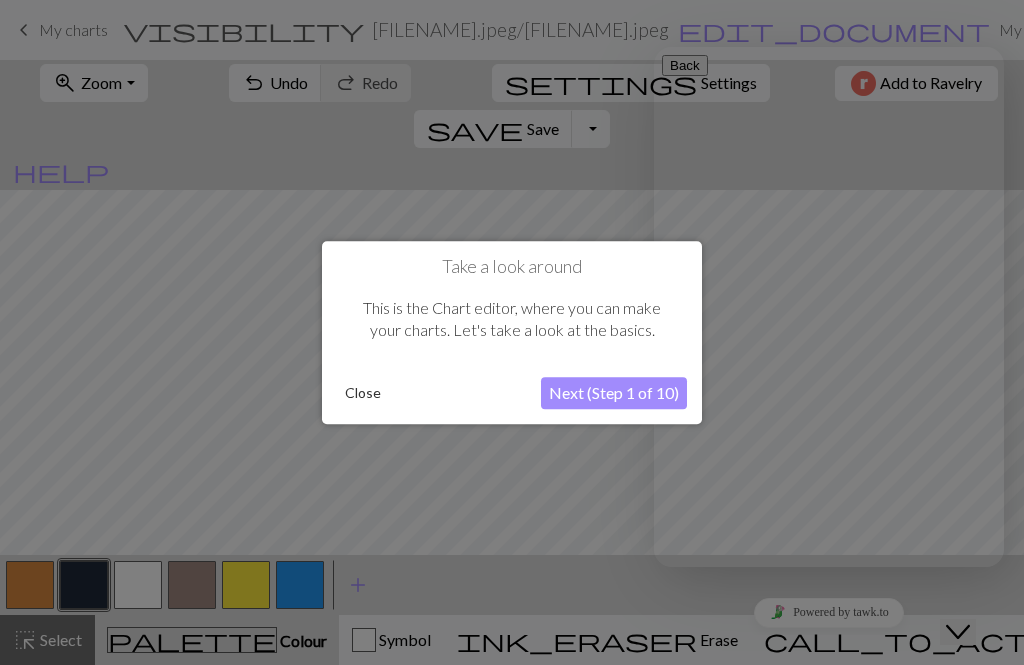 click at bounding box center [512, 332] 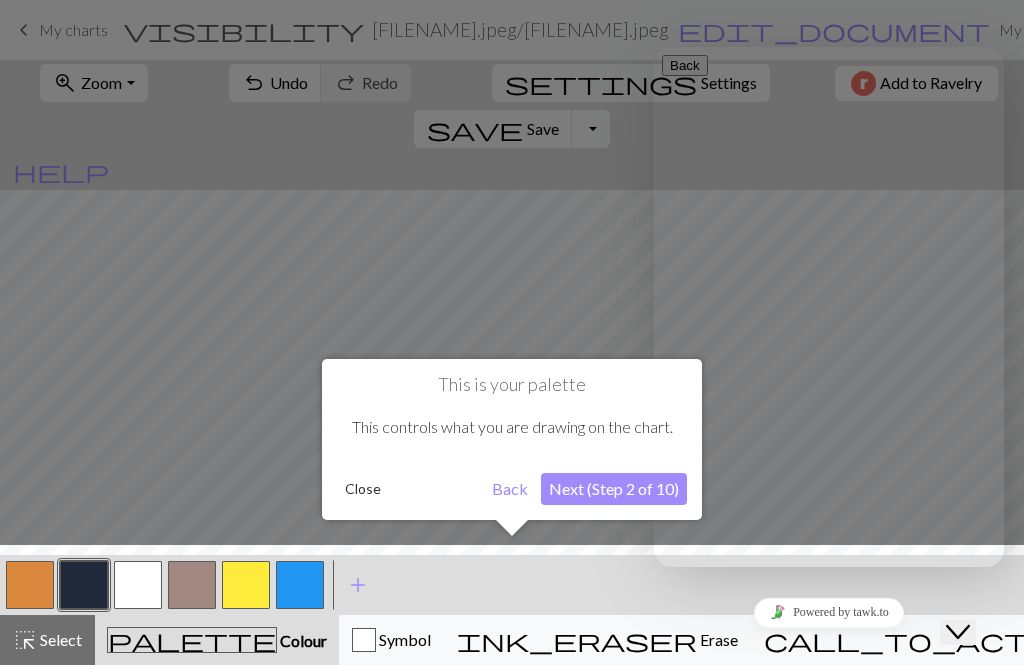 click on "Close" at bounding box center [363, 489] 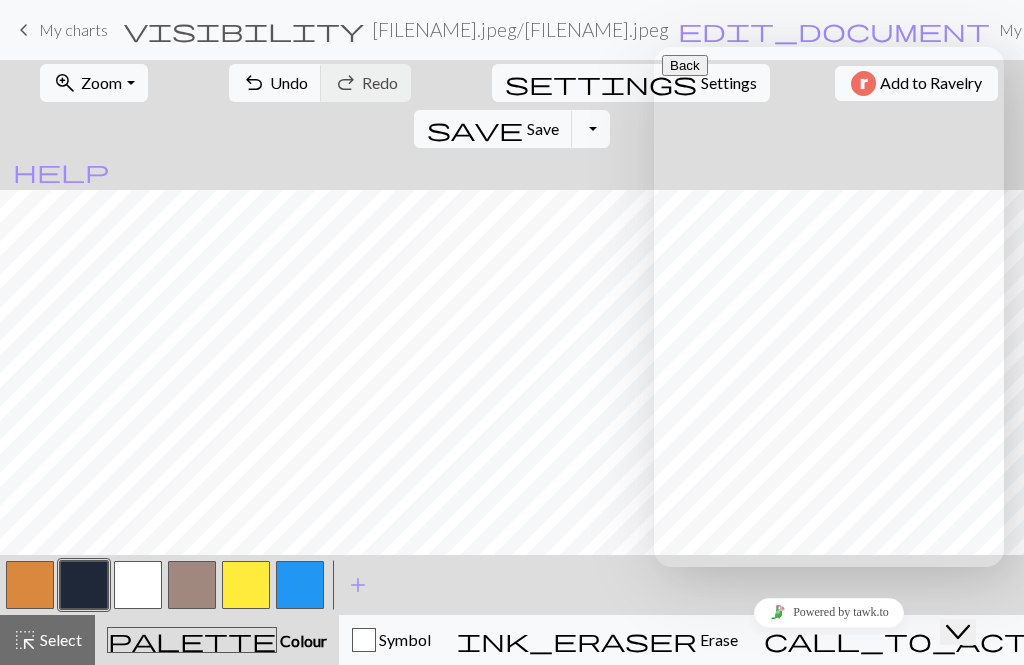 click 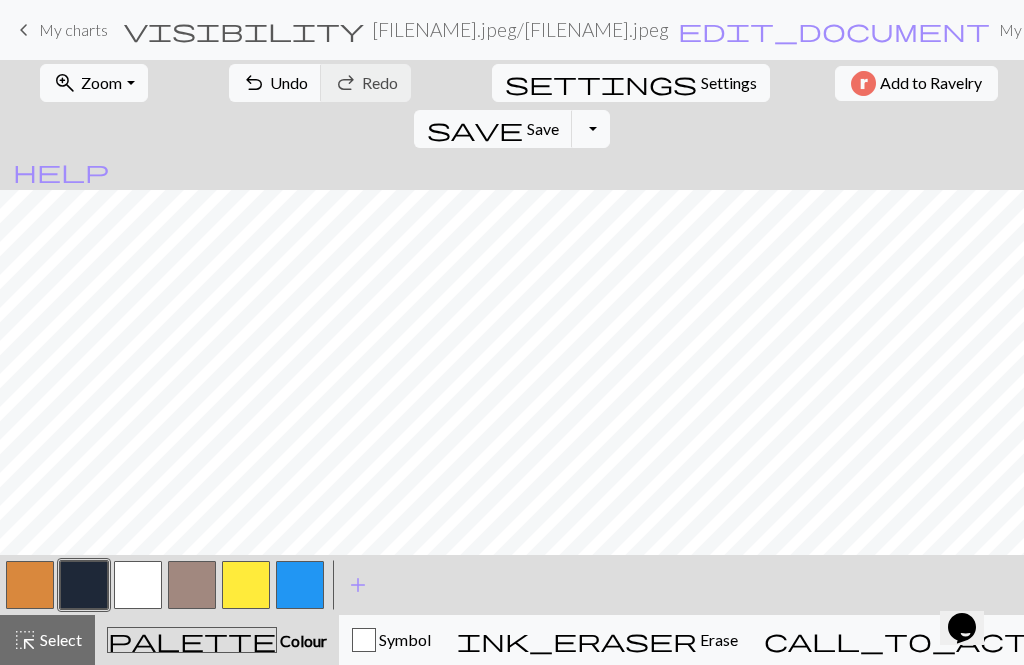 click on "Undo" at bounding box center [289, 82] 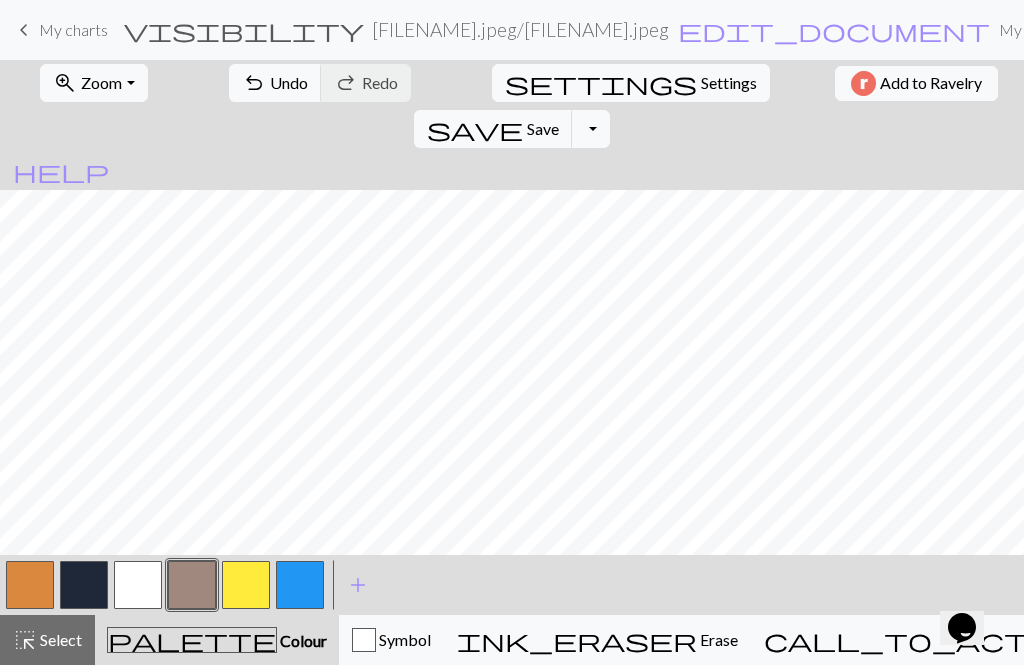 click at bounding box center (84, 585) 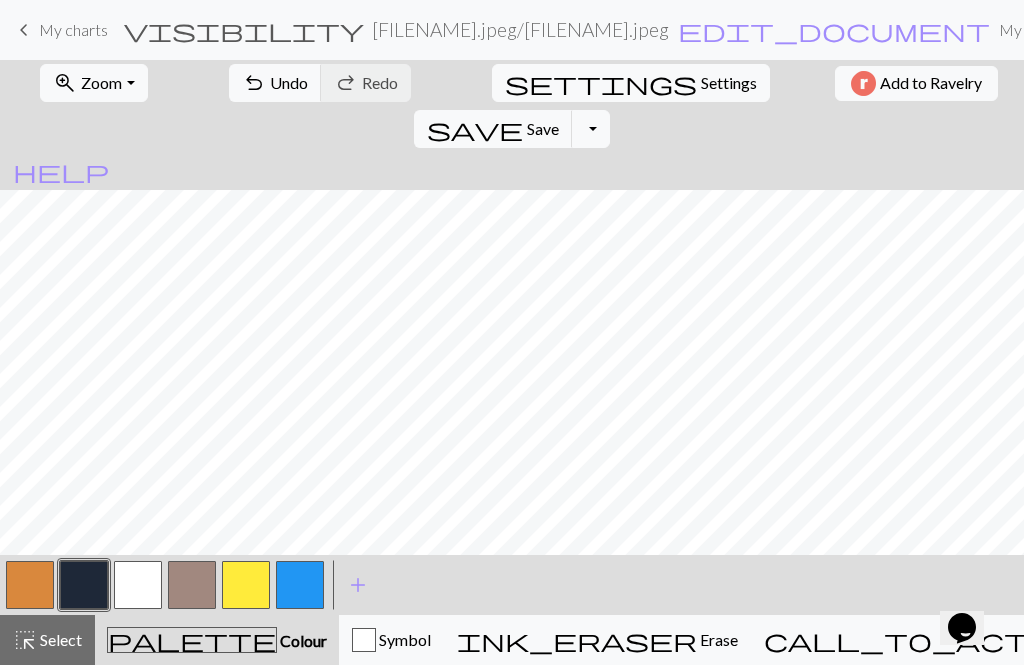 click at bounding box center [192, 585] 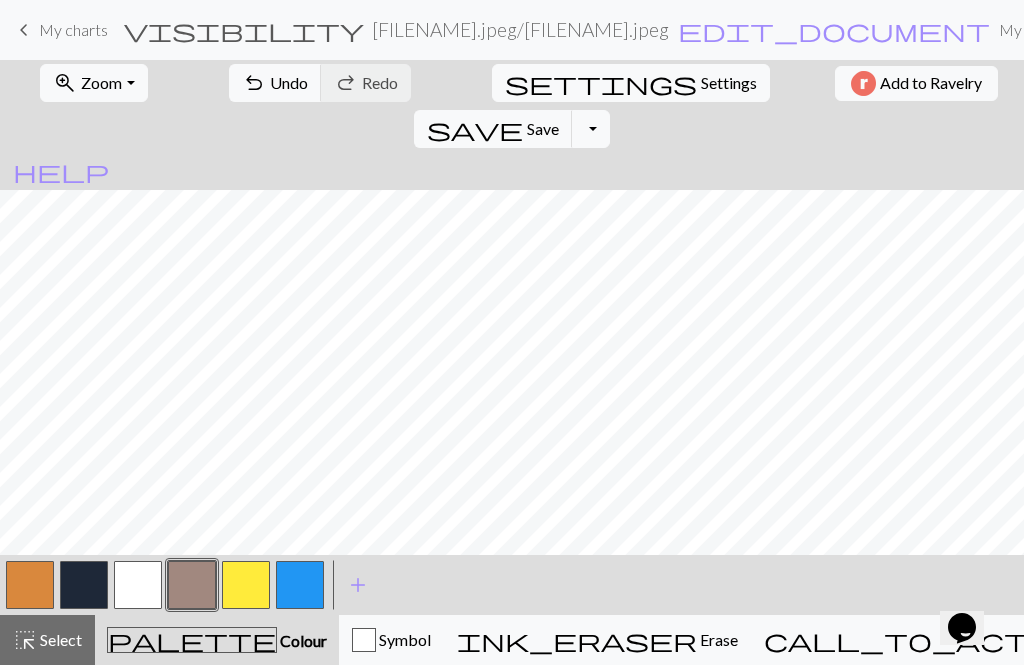 click at bounding box center (84, 585) 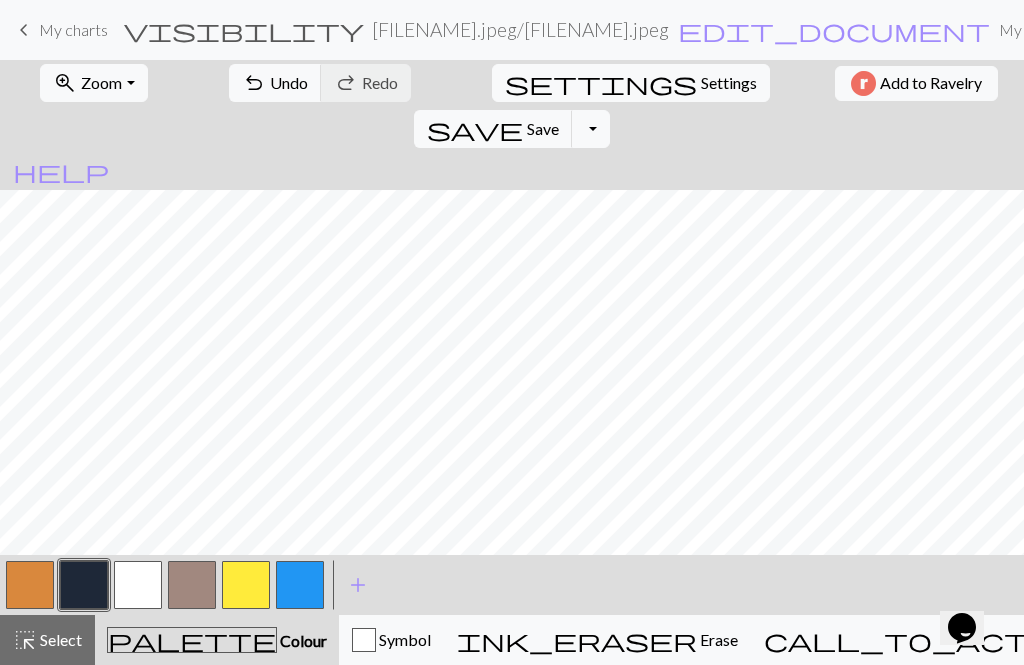click at bounding box center (192, 585) 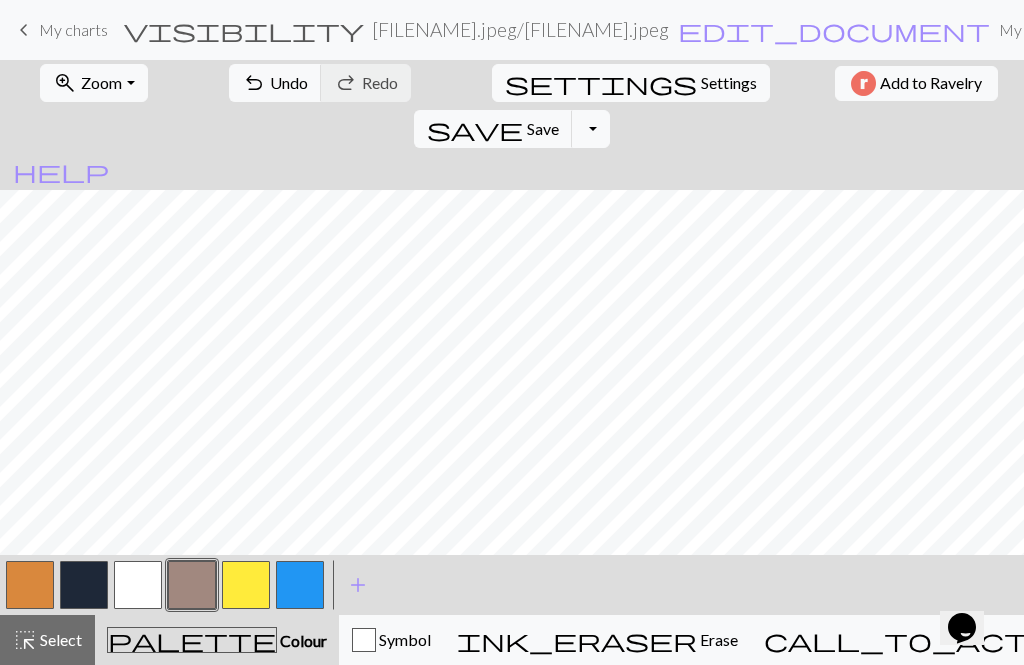 click at bounding box center (84, 585) 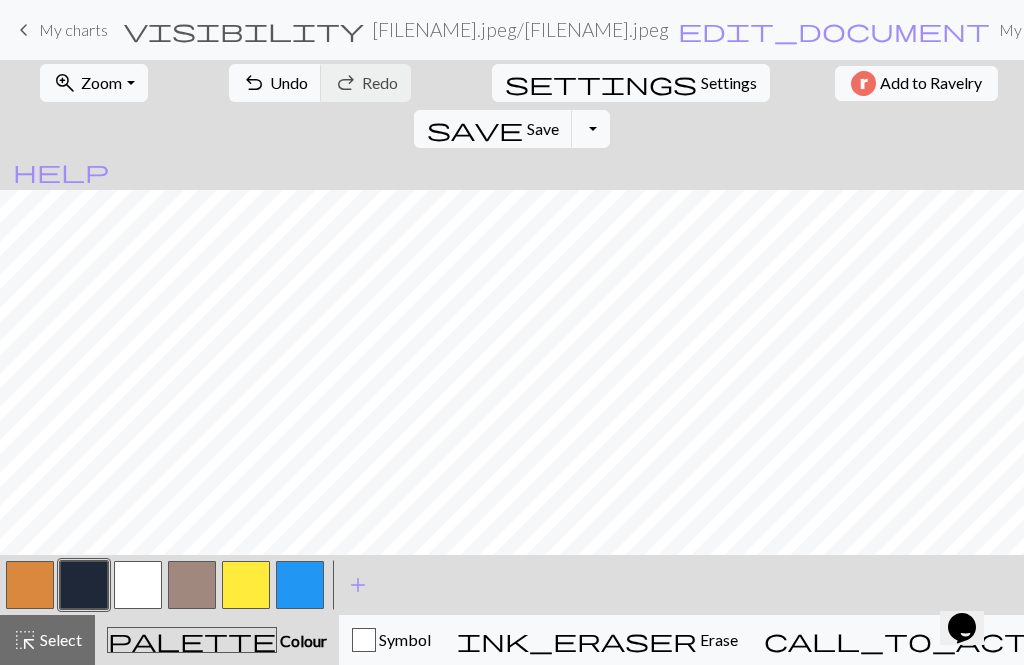 click at bounding box center (192, 585) 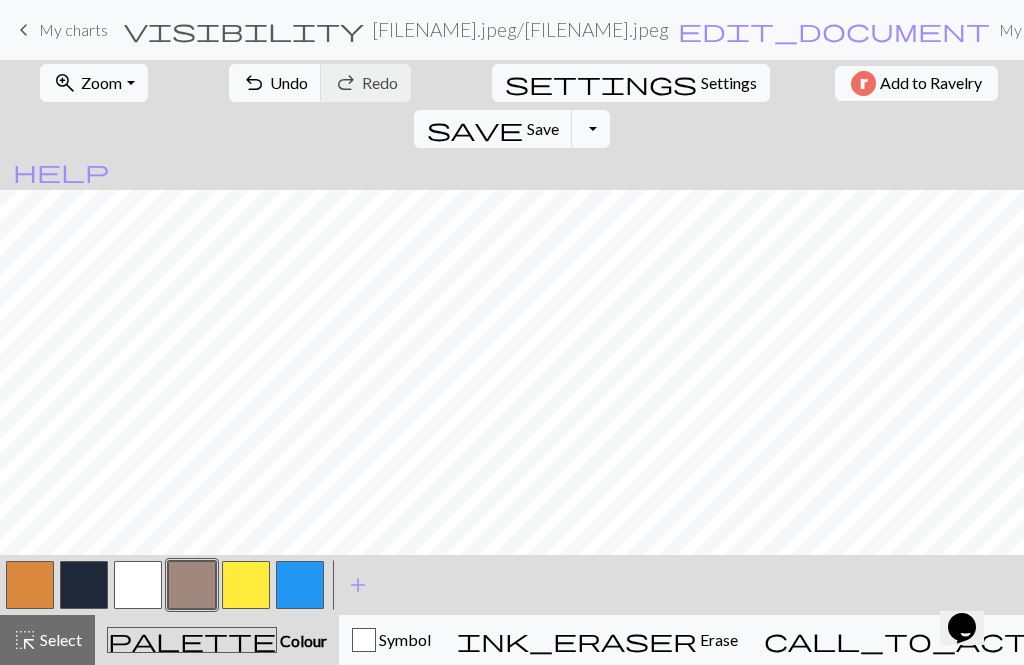 click at bounding box center [84, 585] 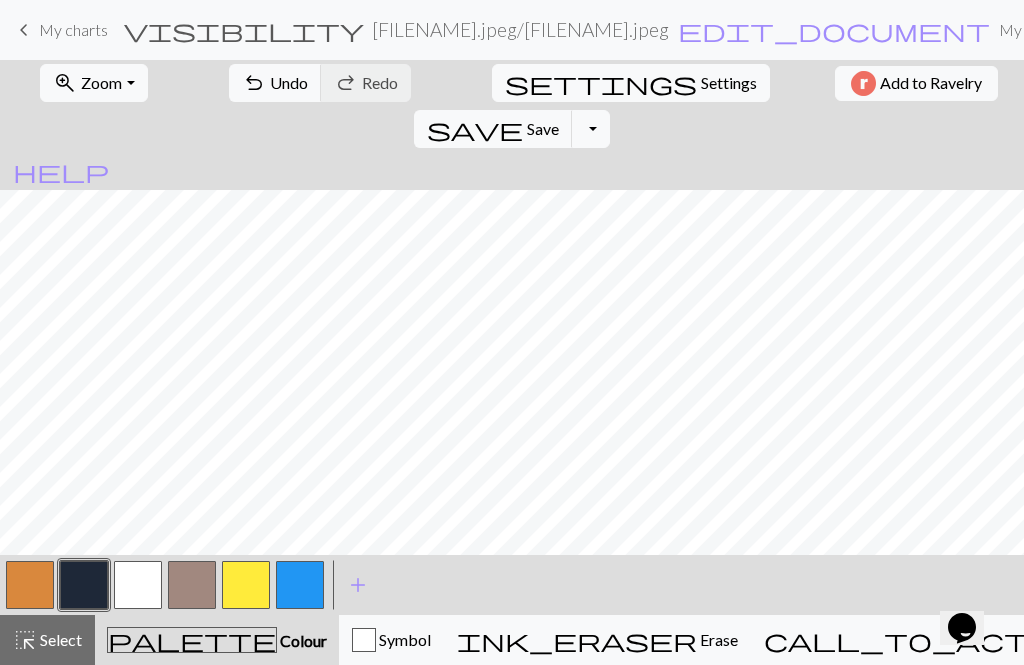 click at bounding box center (192, 585) 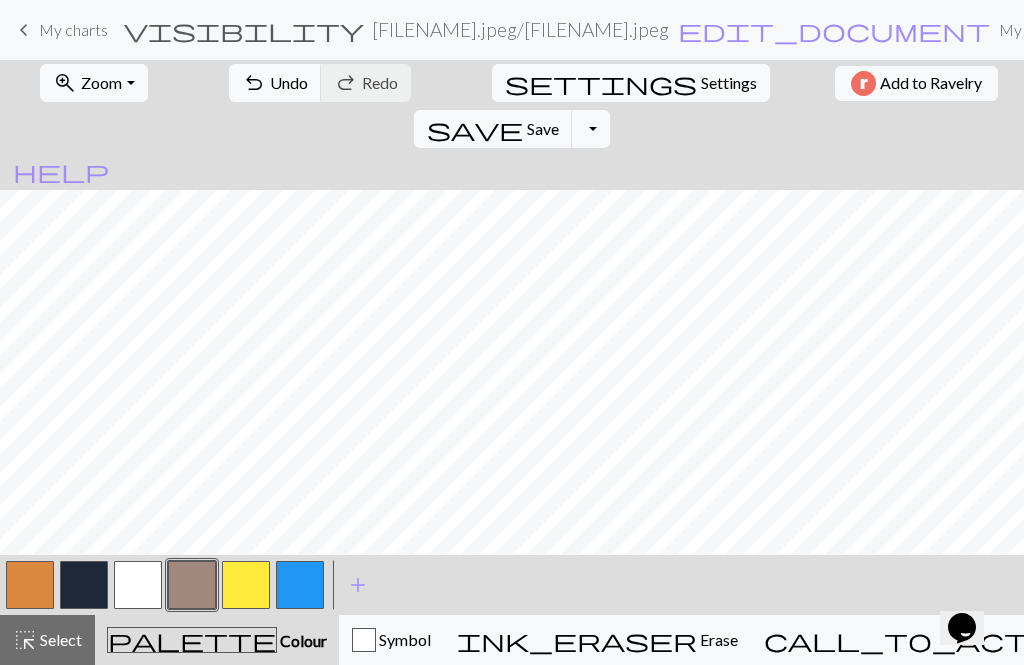 click at bounding box center [192, 585] 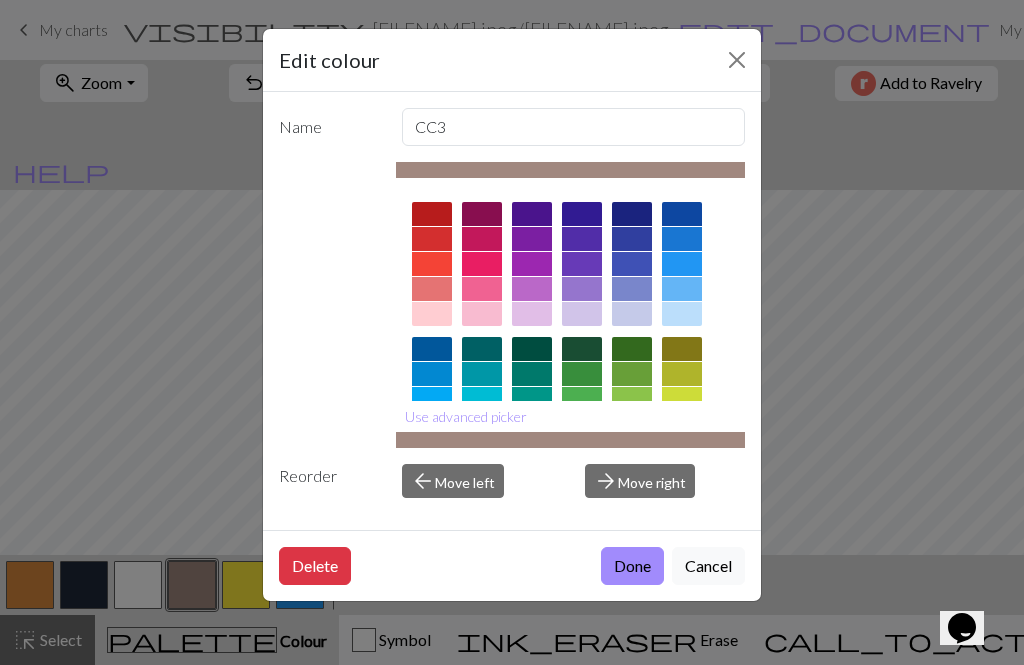click on "Done" at bounding box center [632, 566] 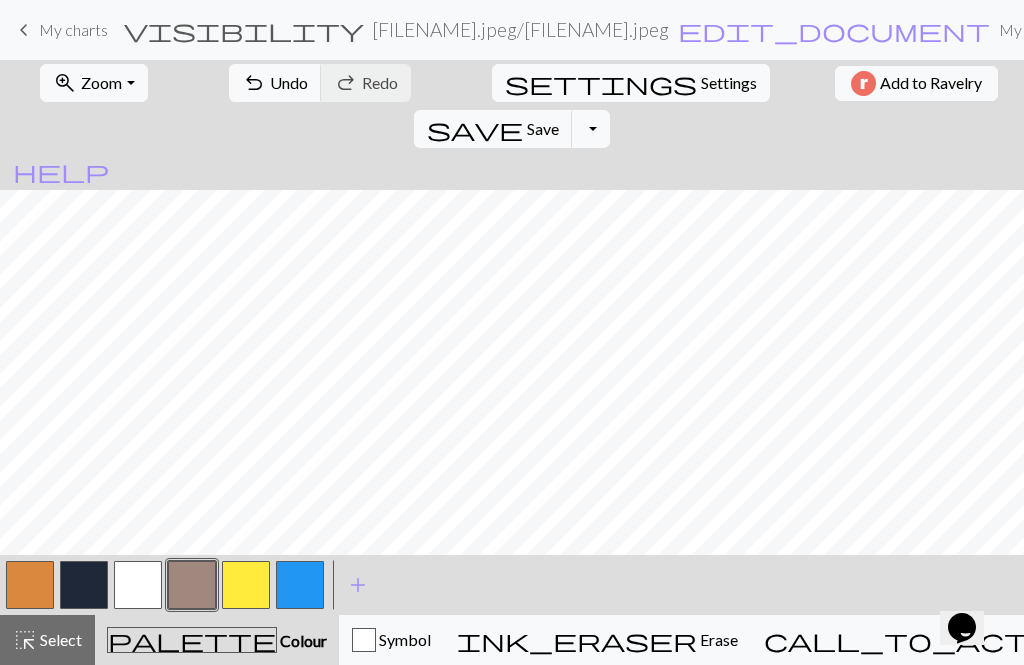 click at bounding box center [84, 585] 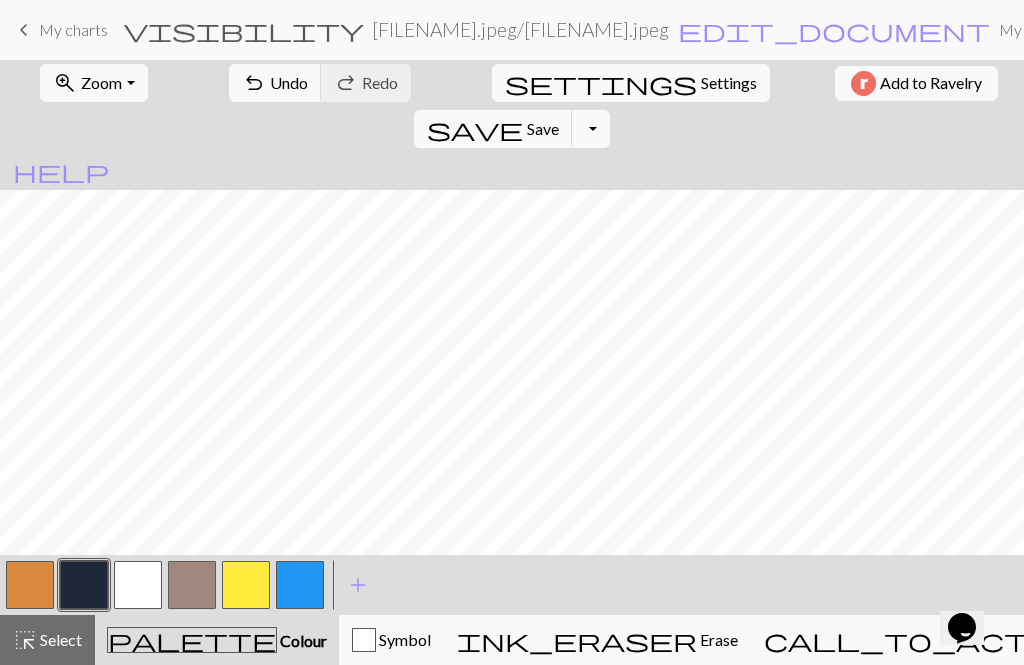click at bounding box center [192, 585] 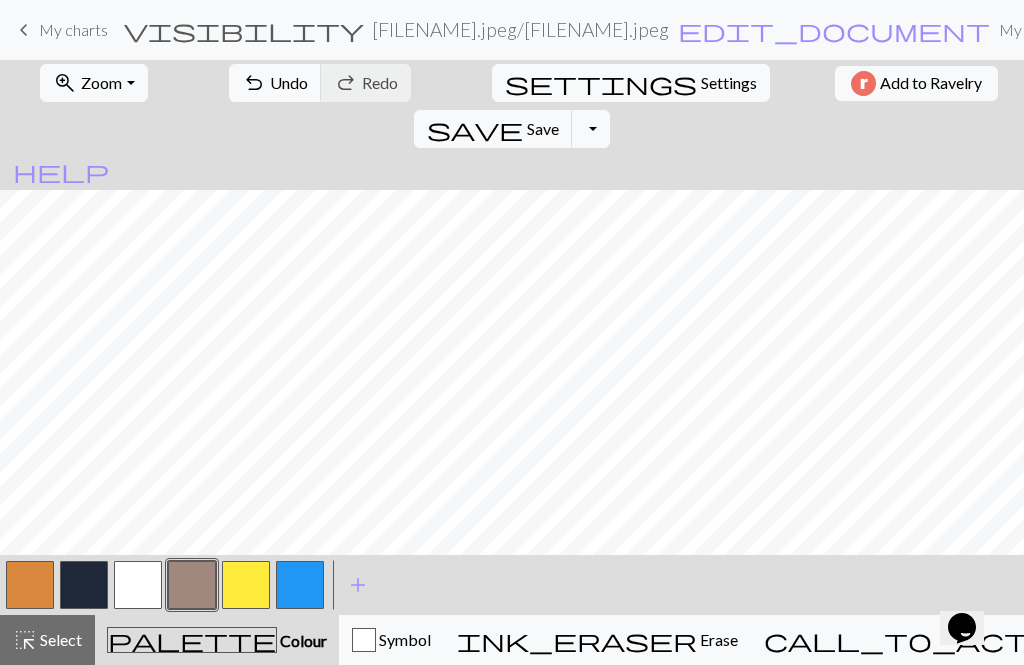 click at bounding box center [192, 585] 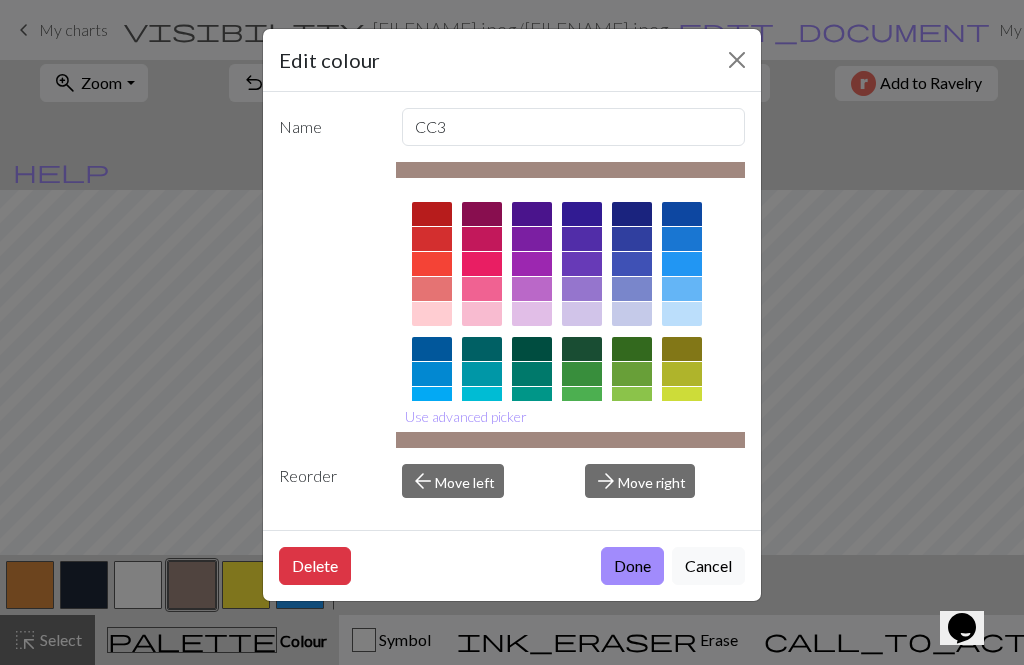 click on "Done" at bounding box center (632, 566) 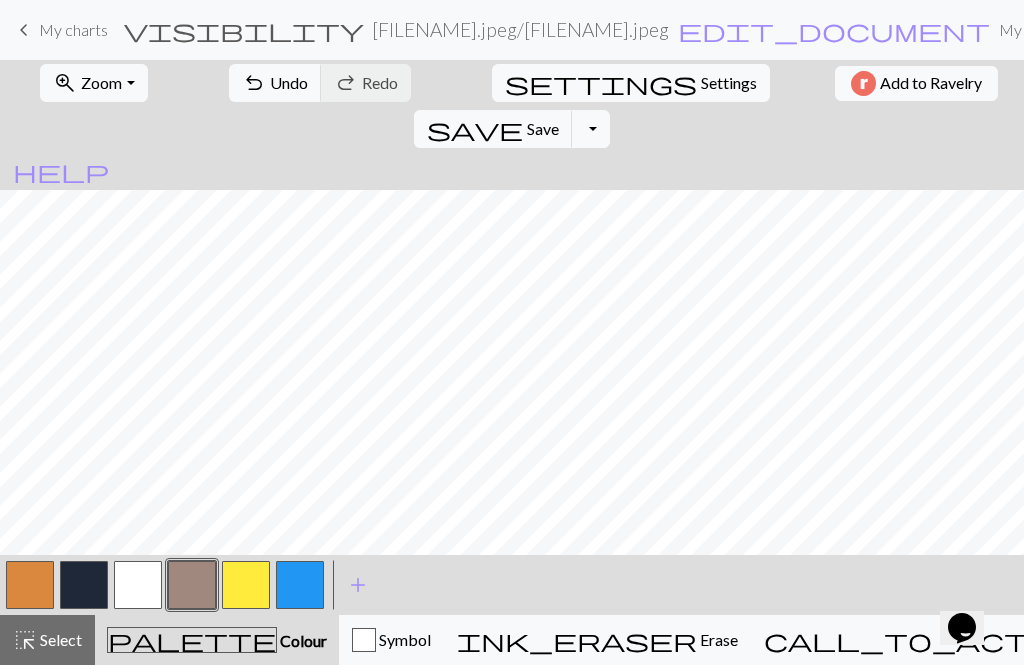 click at bounding box center (300, 585) 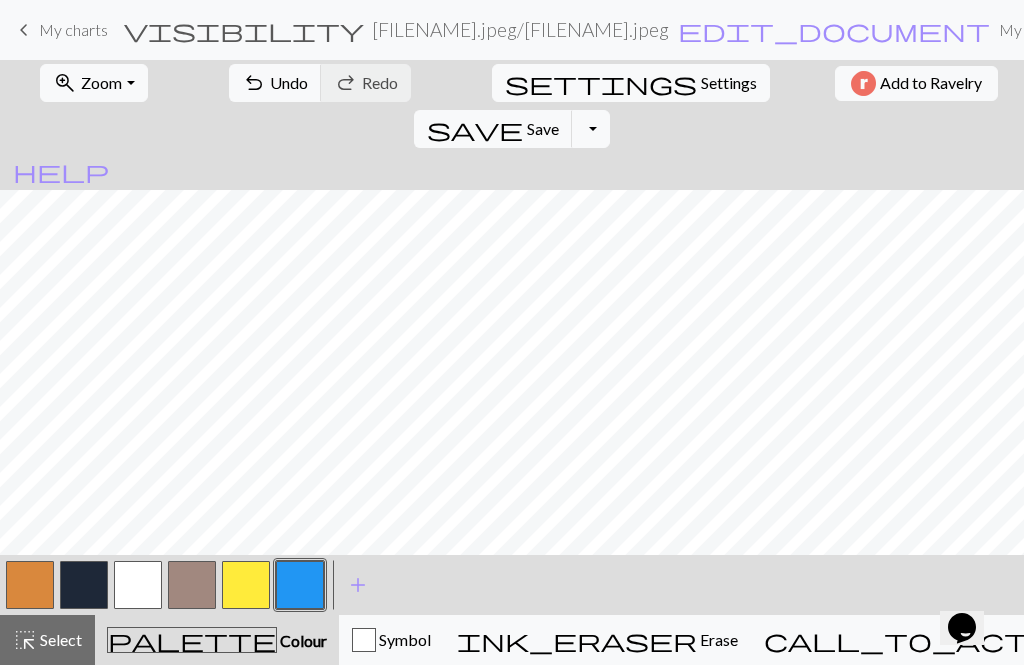 click at bounding box center [84, 585] 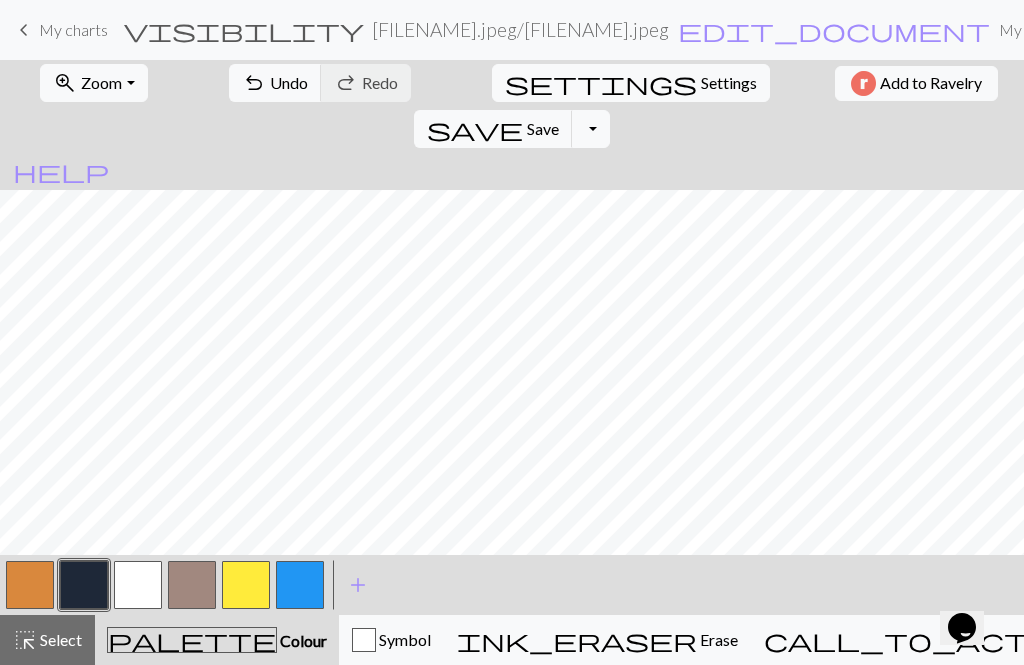 click at bounding box center (300, 585) 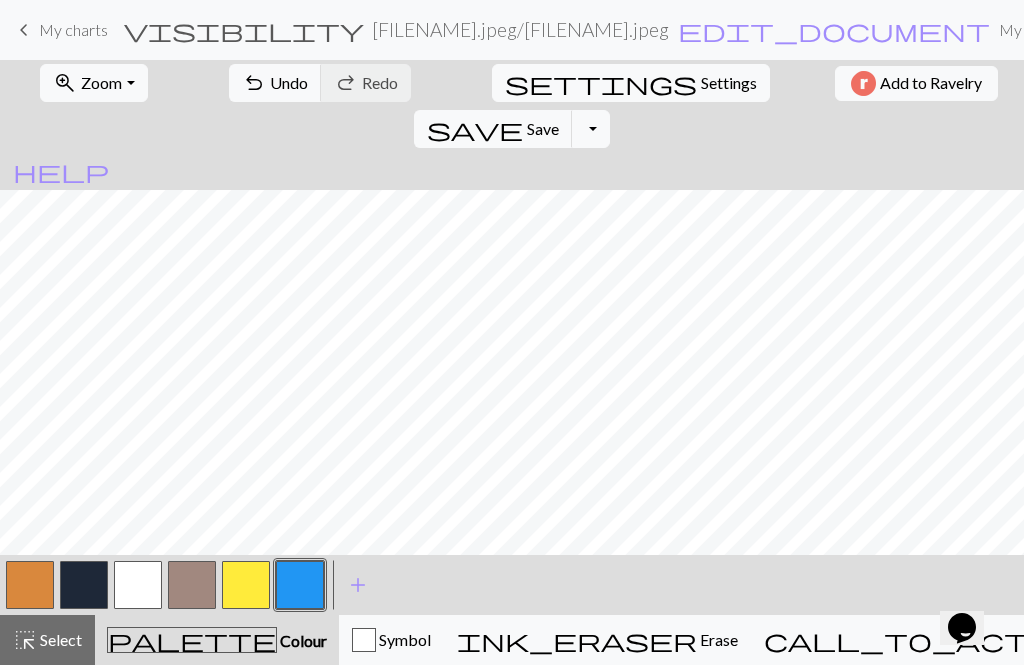 click at bounding box center (192, 585) 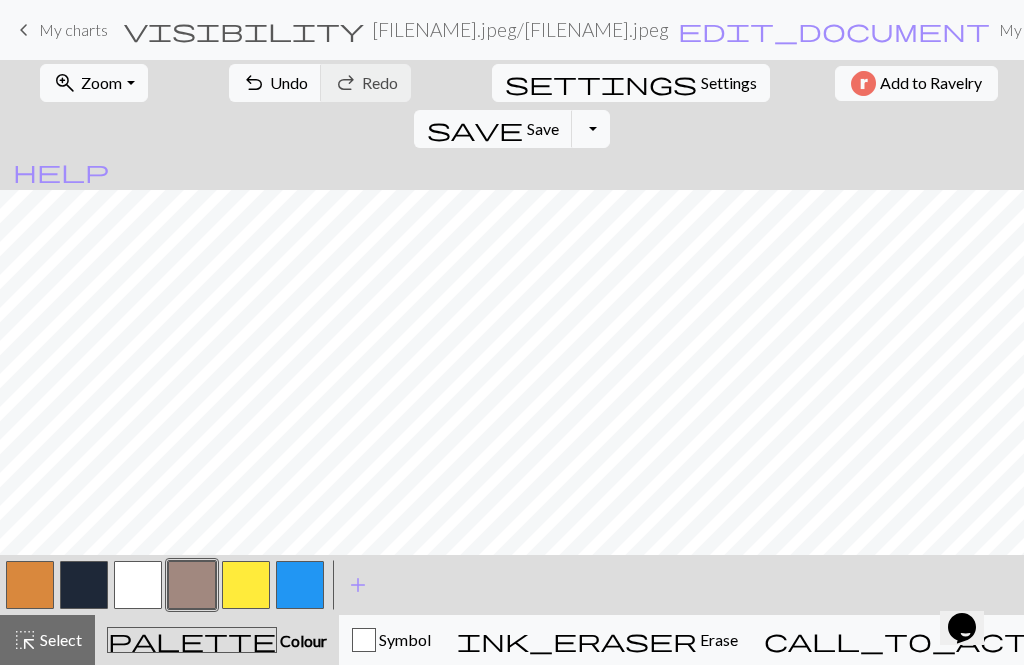 click at bounding box center [84, 585] 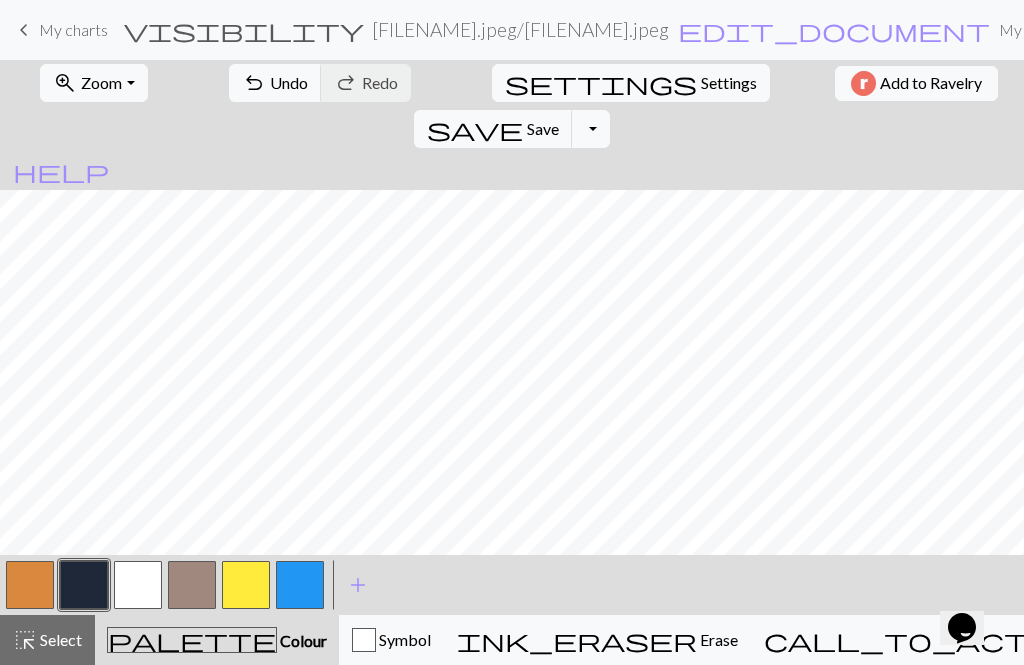 click at bounding box center (138, 585) 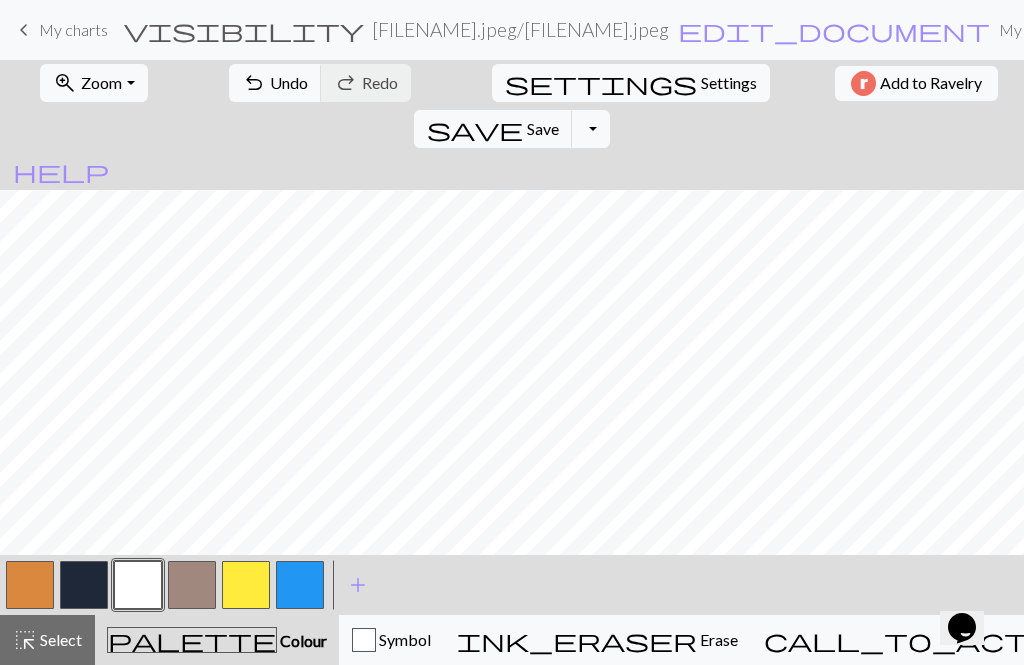 click at bounding box center [300, 585] 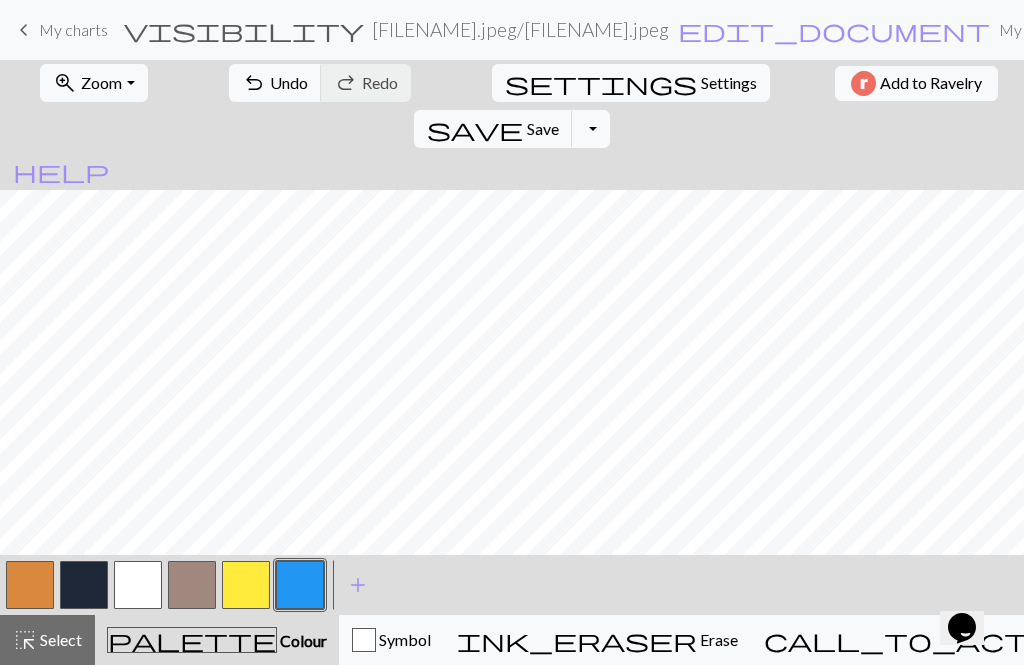 click at bounding box center (192, 585) 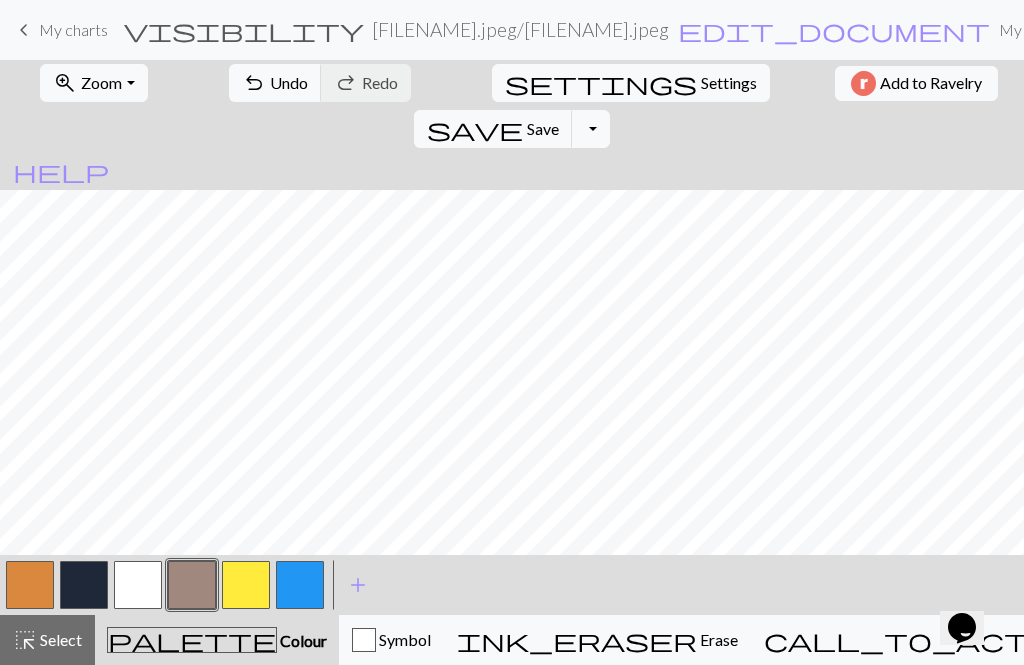 click on "Toggle Dropdown" at bounding box center (591, 129) 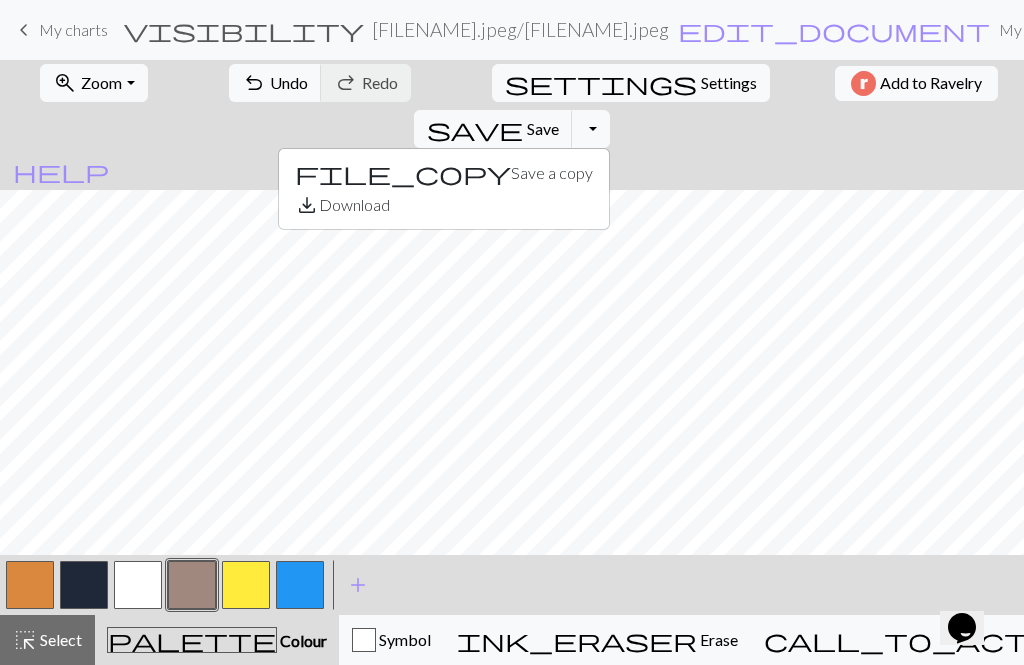 click on "file_copy  Save a copy" at bounding box center (444, 173) 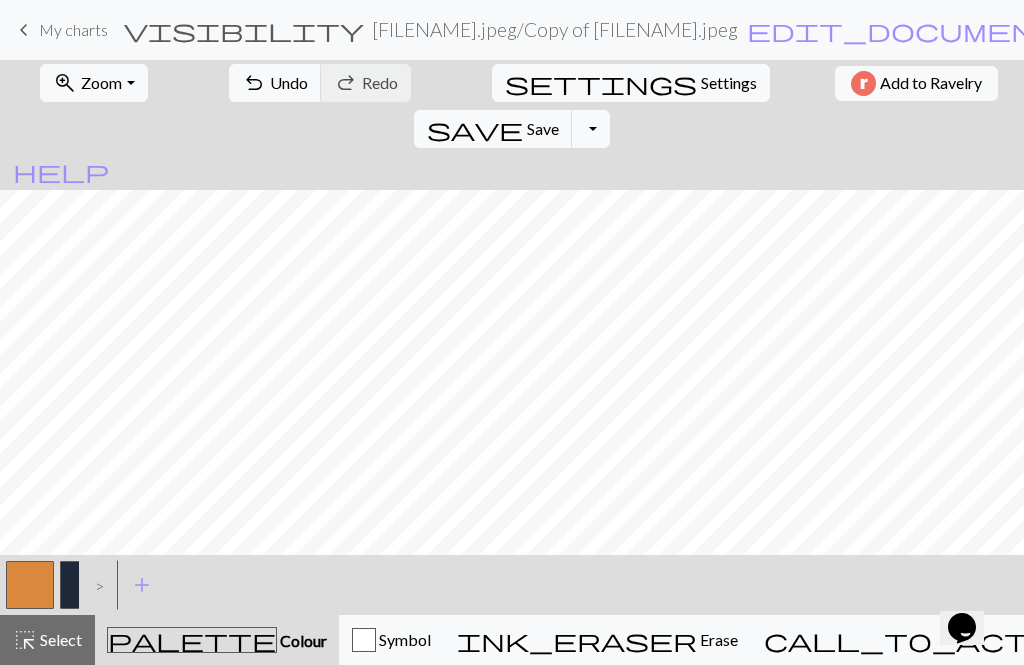 click on "My charts" at bounding box center (1102, 30) 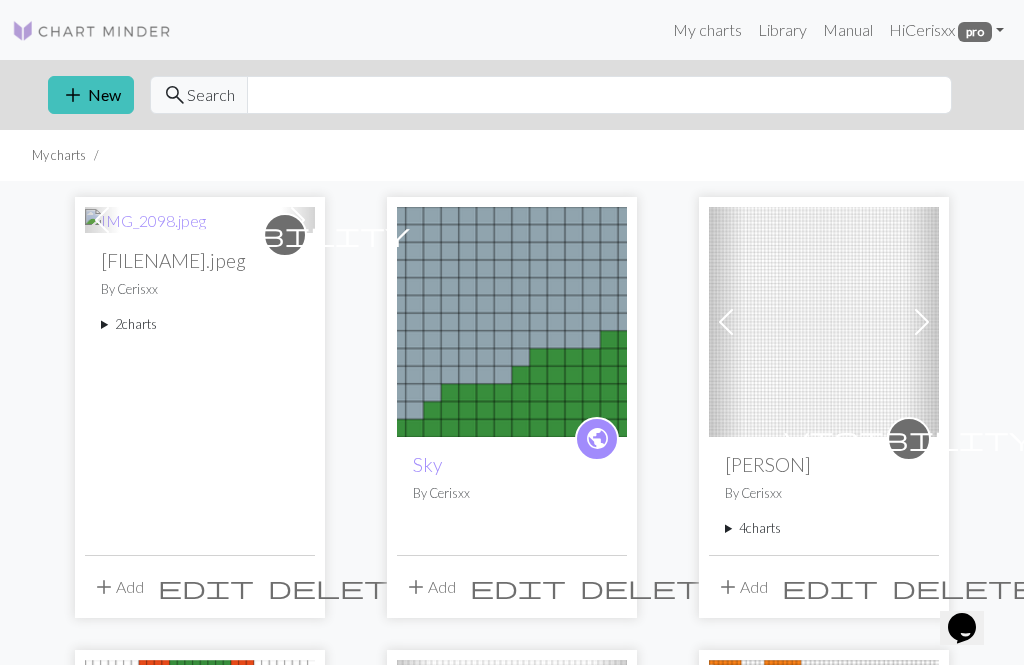 click on "2  charts" at bounding box center [200, 324] 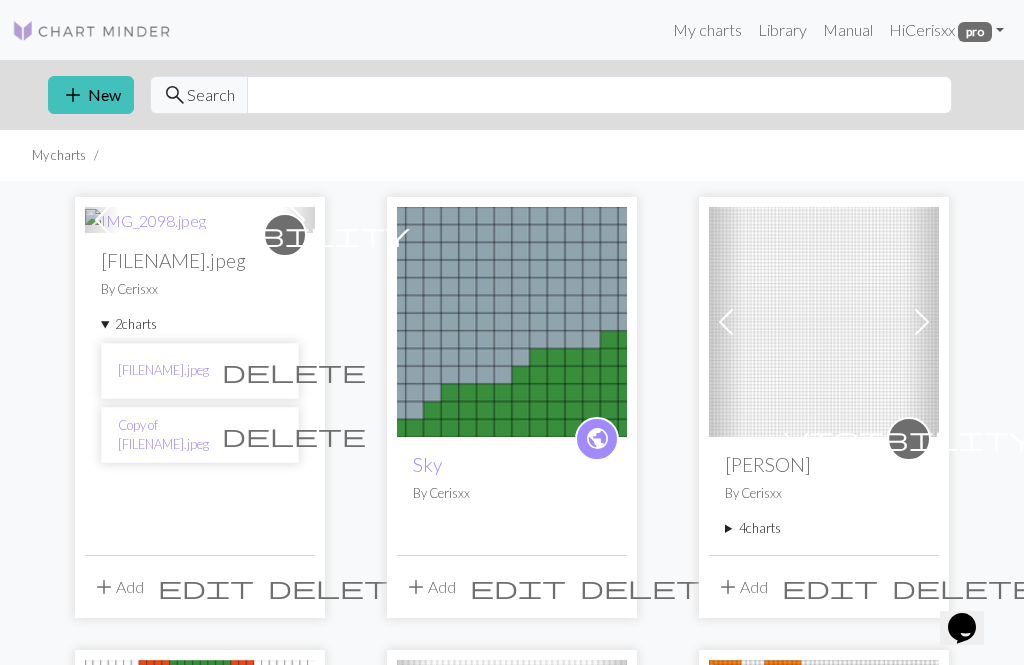 click on "IMG_2098.jpeg" at bounding box center (163, 370) 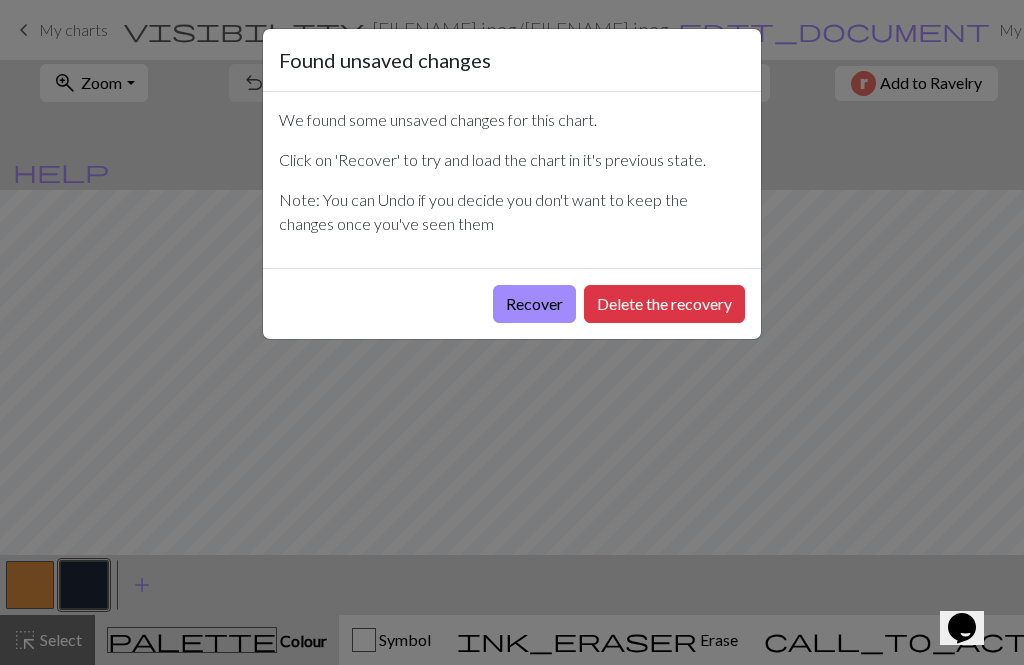 click on "Found unsaved changes We found some unsaved changes for this chart. Click on 'Recover' to try and load the chart in it's previous state. Note: You can Undo if you decide you don't want to keep the changes once you've seen them Recover   Delete the recovery" at bounding box center [512, 332] 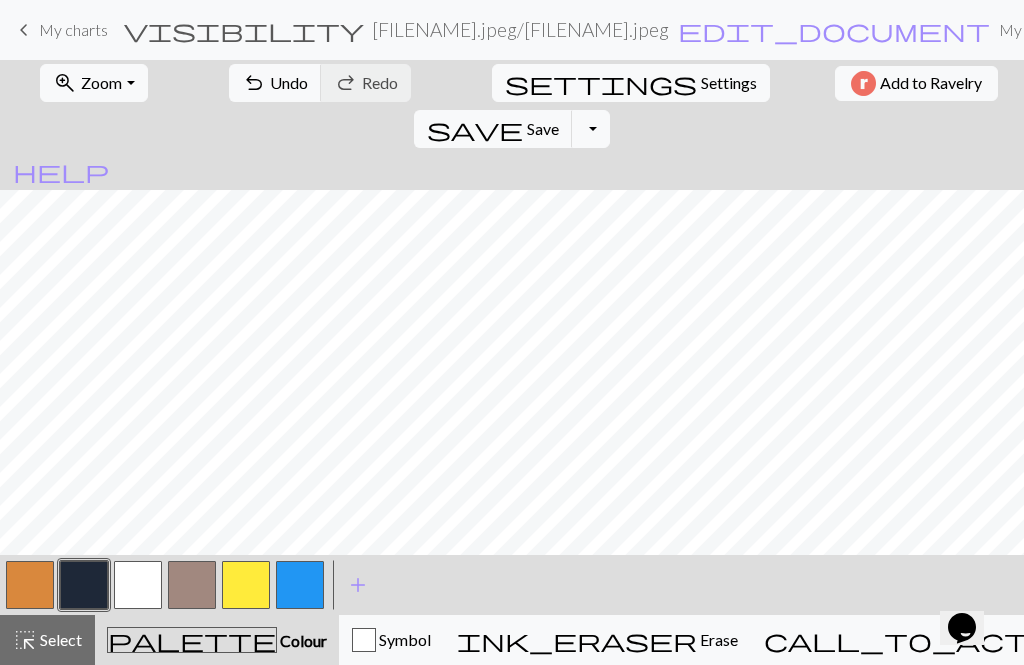 click on "edit_document" at bounding box center (834, 30) 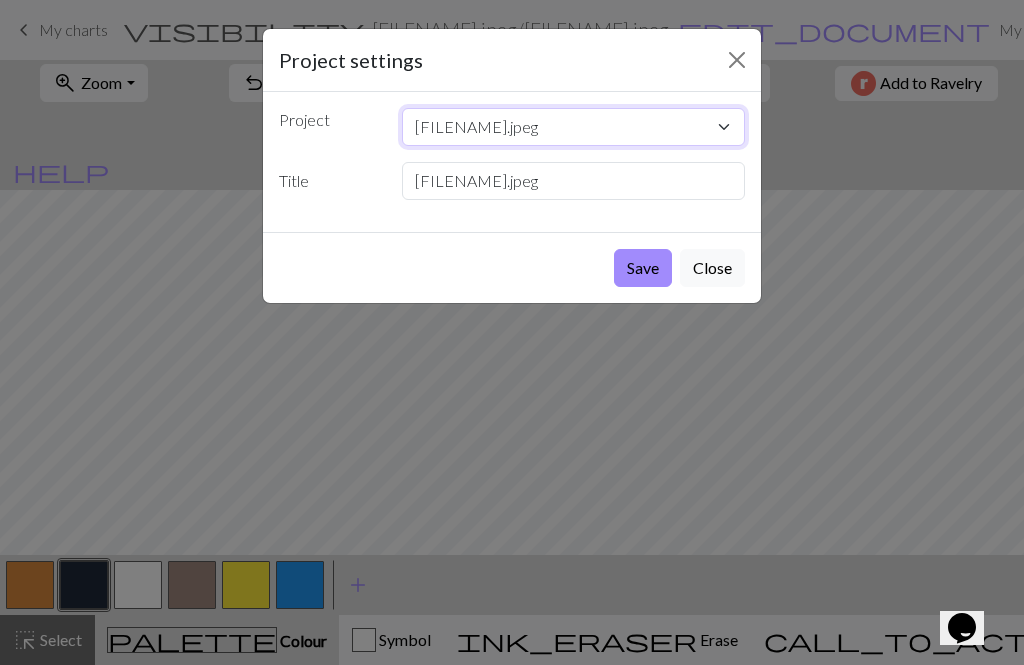 click on "IMG_2098.jpeg Sky Thomas Christmas Digger Copy of Bulldozer Copy of Thomas the train Copy of Copy of Copy of Thomas the train Copy of Copy of Thomas the train Test Test Copy of tractor" at bounding box center (574, 127) 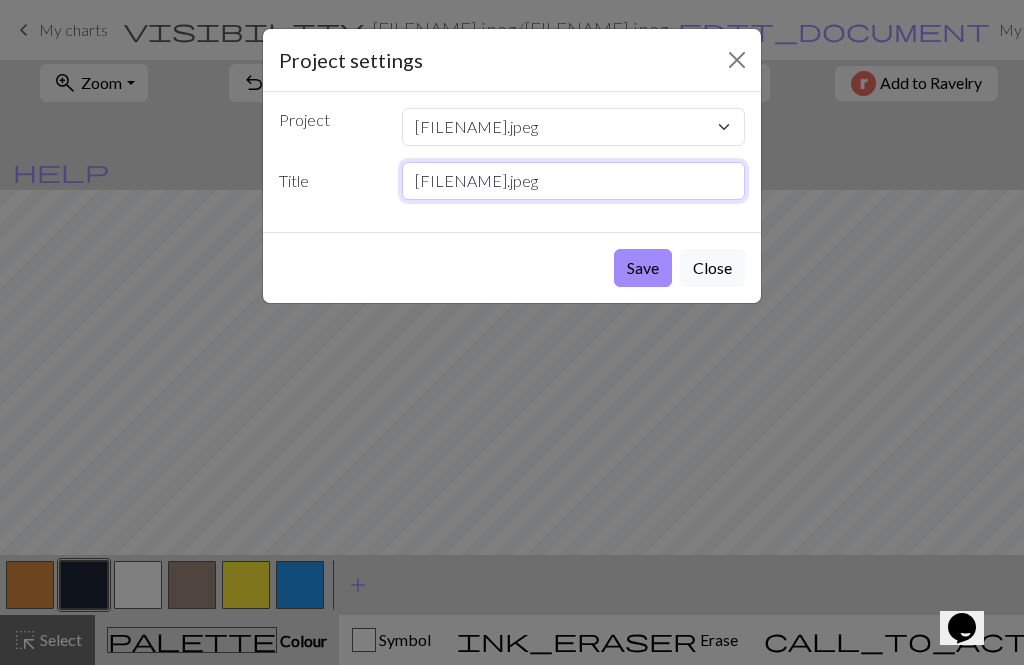 click on "IMG_2098.jpeg" at bounding box center (574, 181) 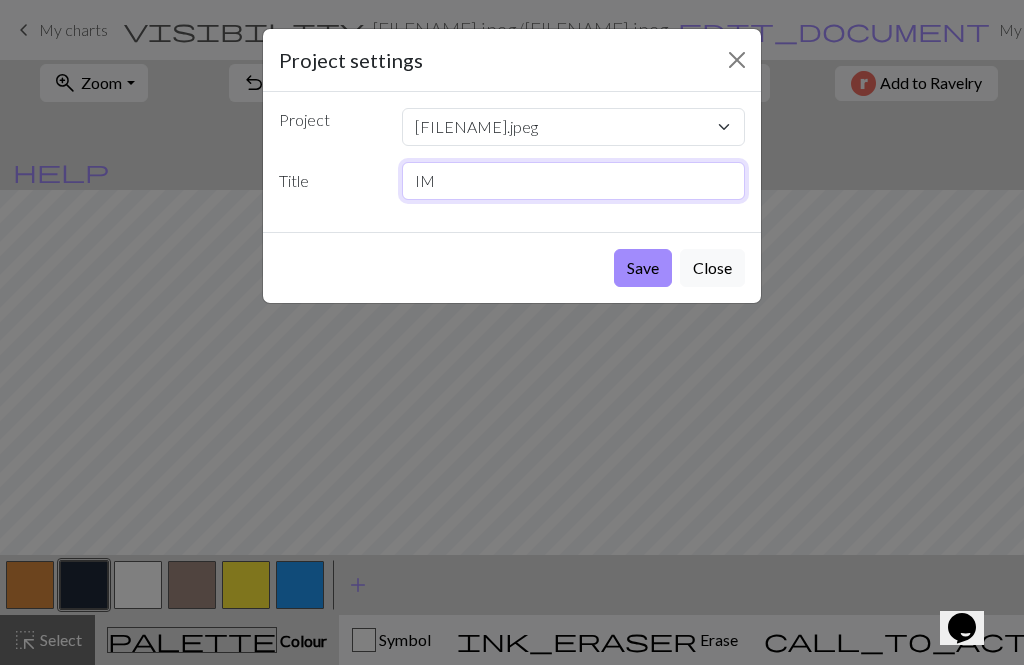 type on "I" 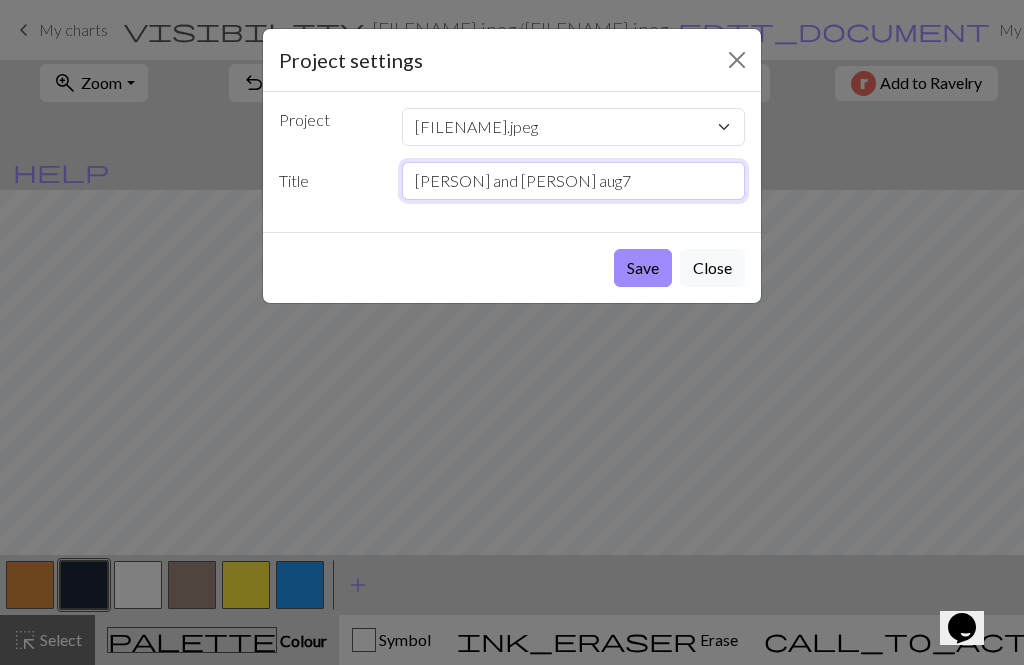 type on "Annie and Clarabel aug7" 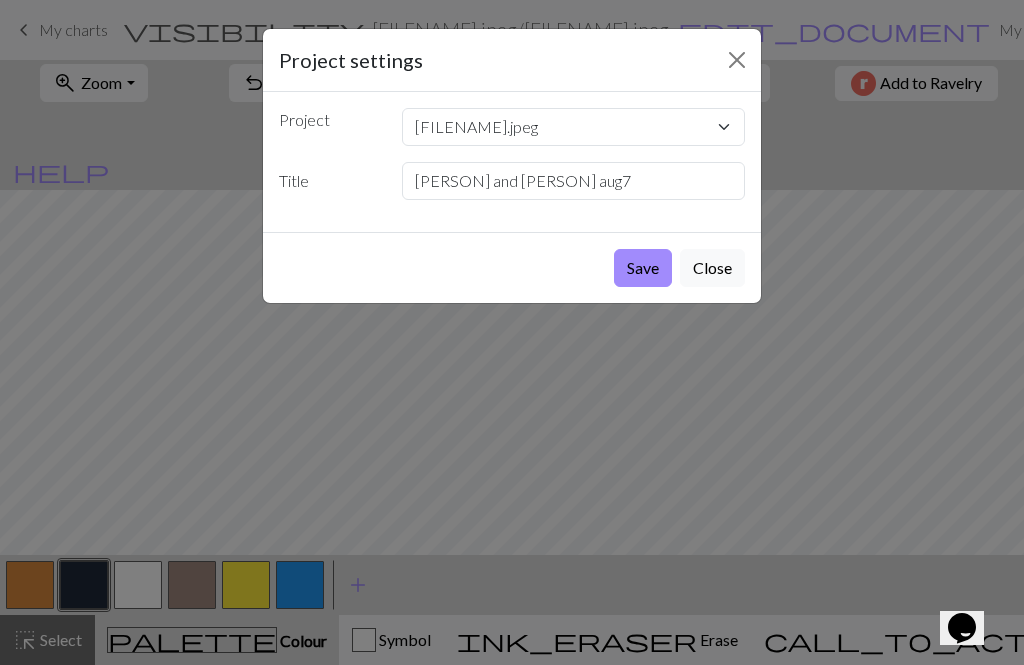 click on "Save" at bounding box center (643, 268) 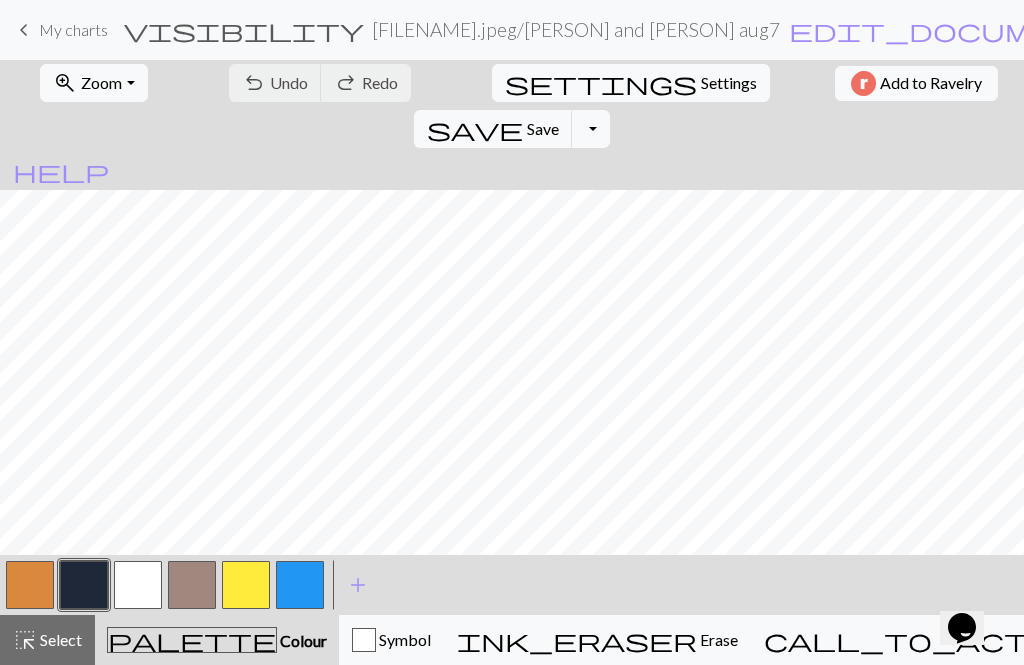 click on "Zoom" at bounding box center [101, 82] 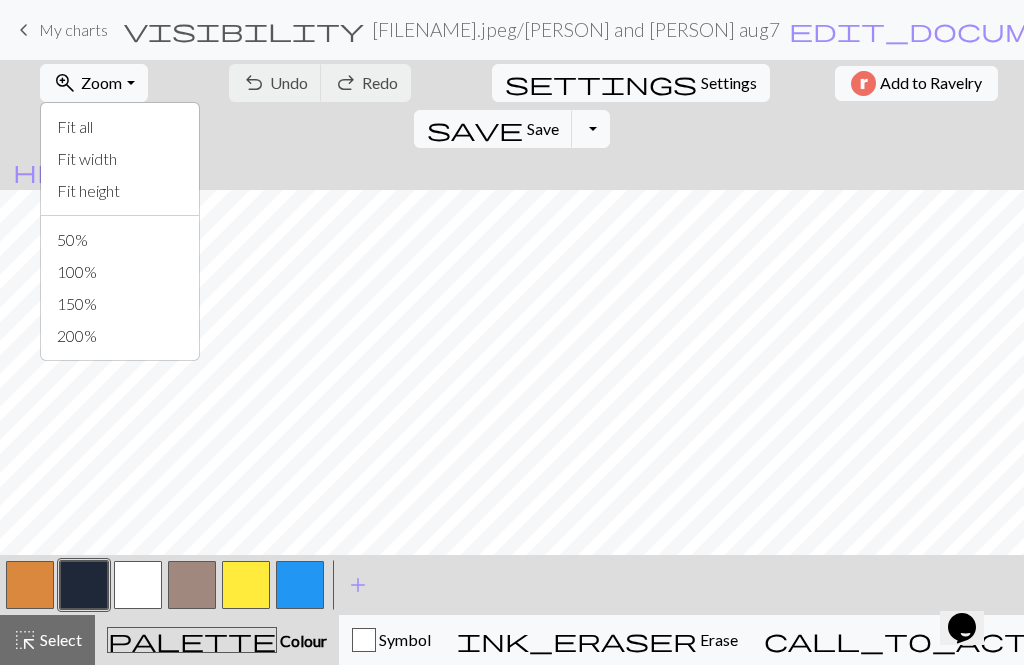 click on "Fit all" at bounding box center (120, 127) 